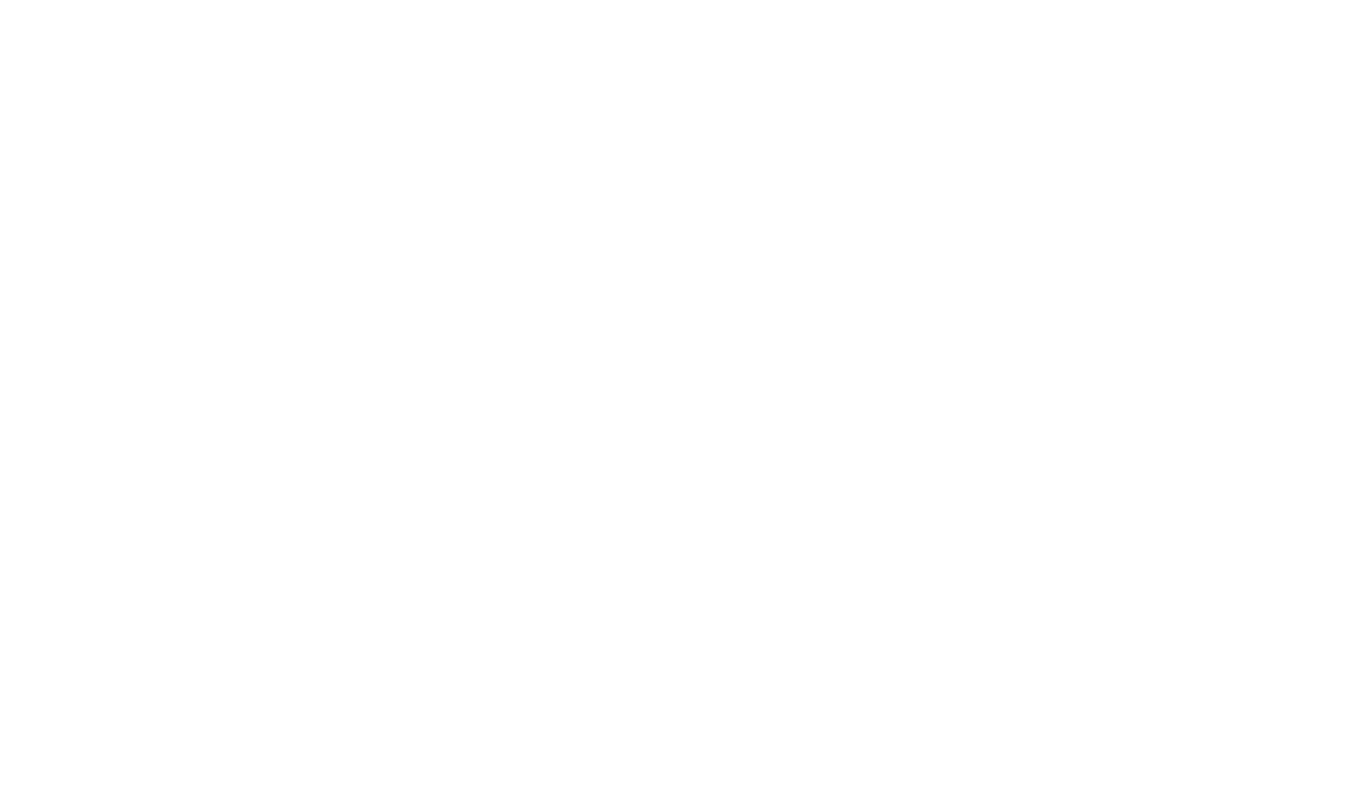 scroll, scrollTop: 0, scrollLeft: 0, axis: both 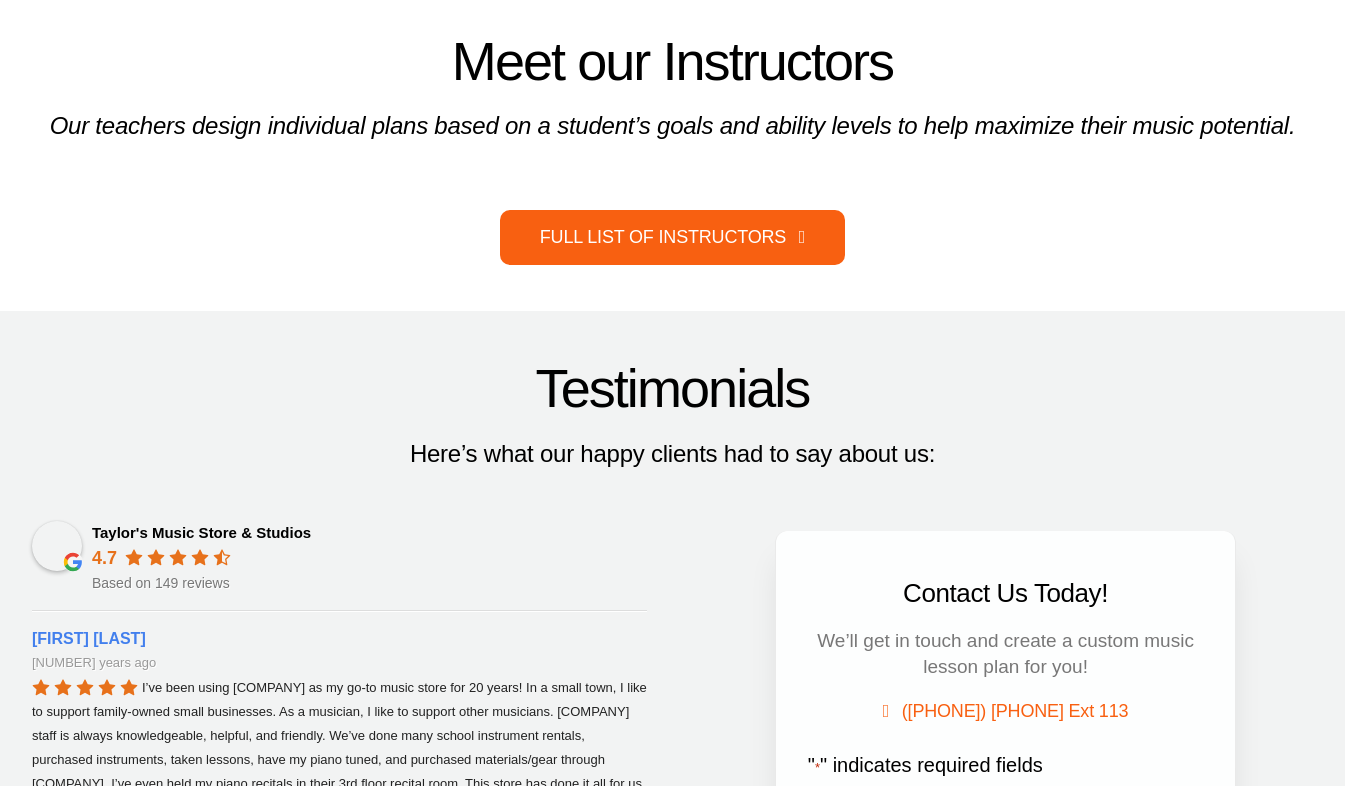 click on "Full List of Instructors" at bounding box center [663, 237] 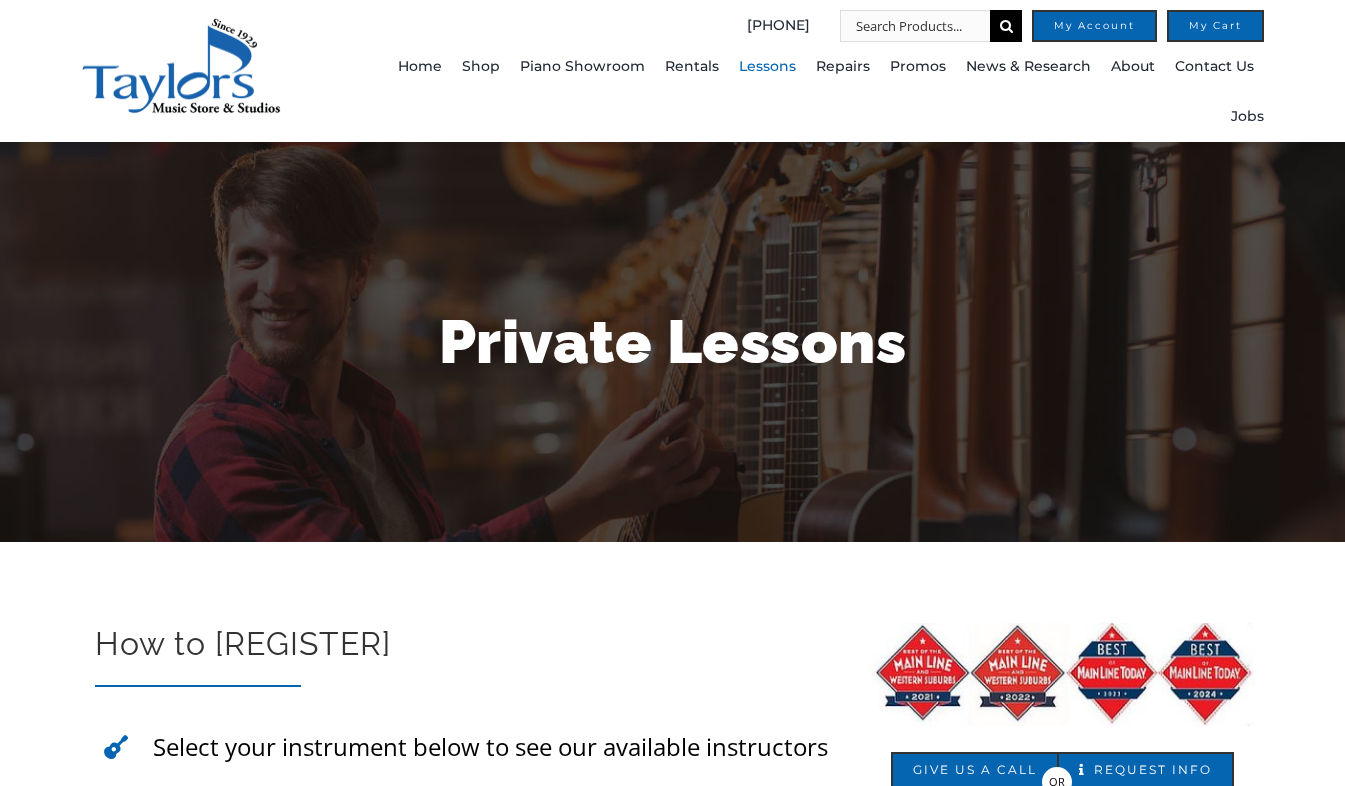 scroll, scrollTop: 0, scrollLeft: 0, axis: both 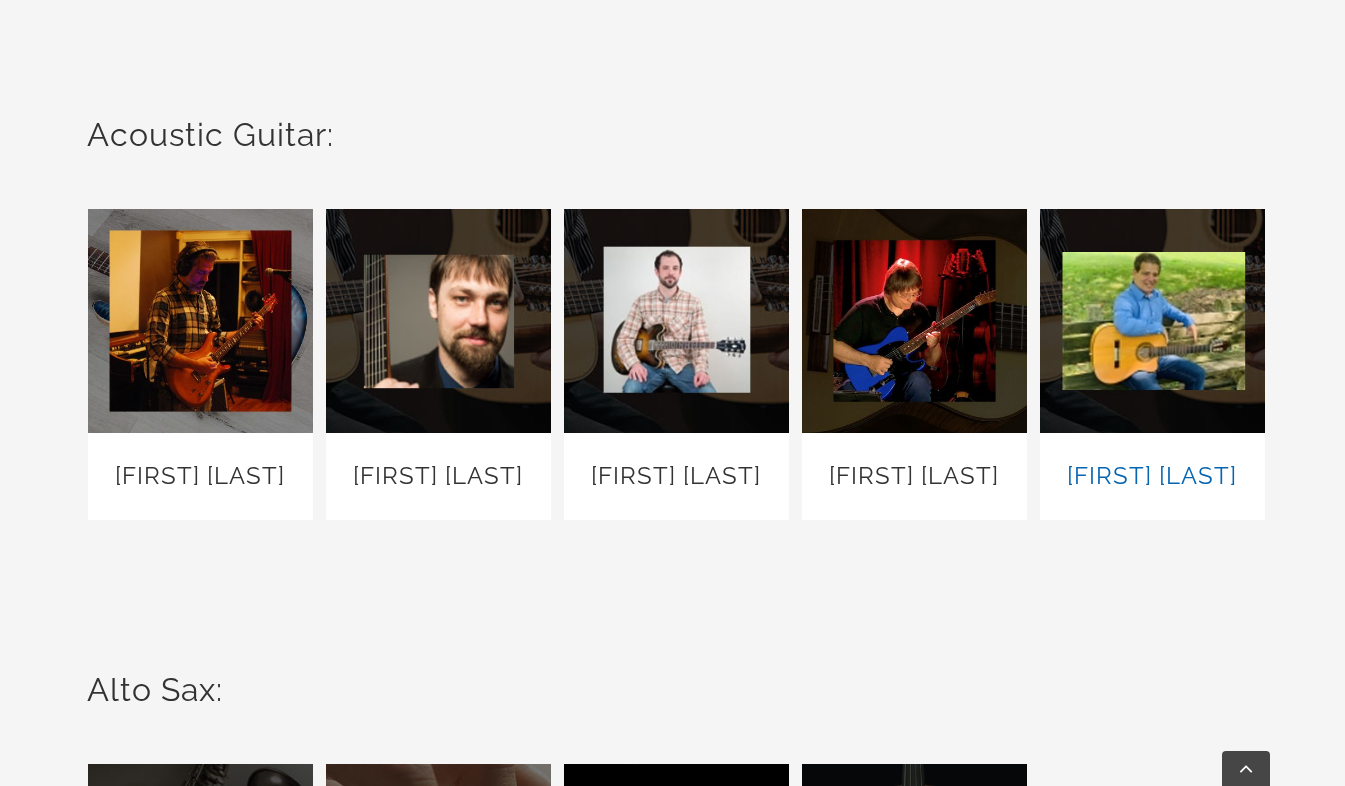 click on "Michael Simmons" at bounding box center (1152, 475) 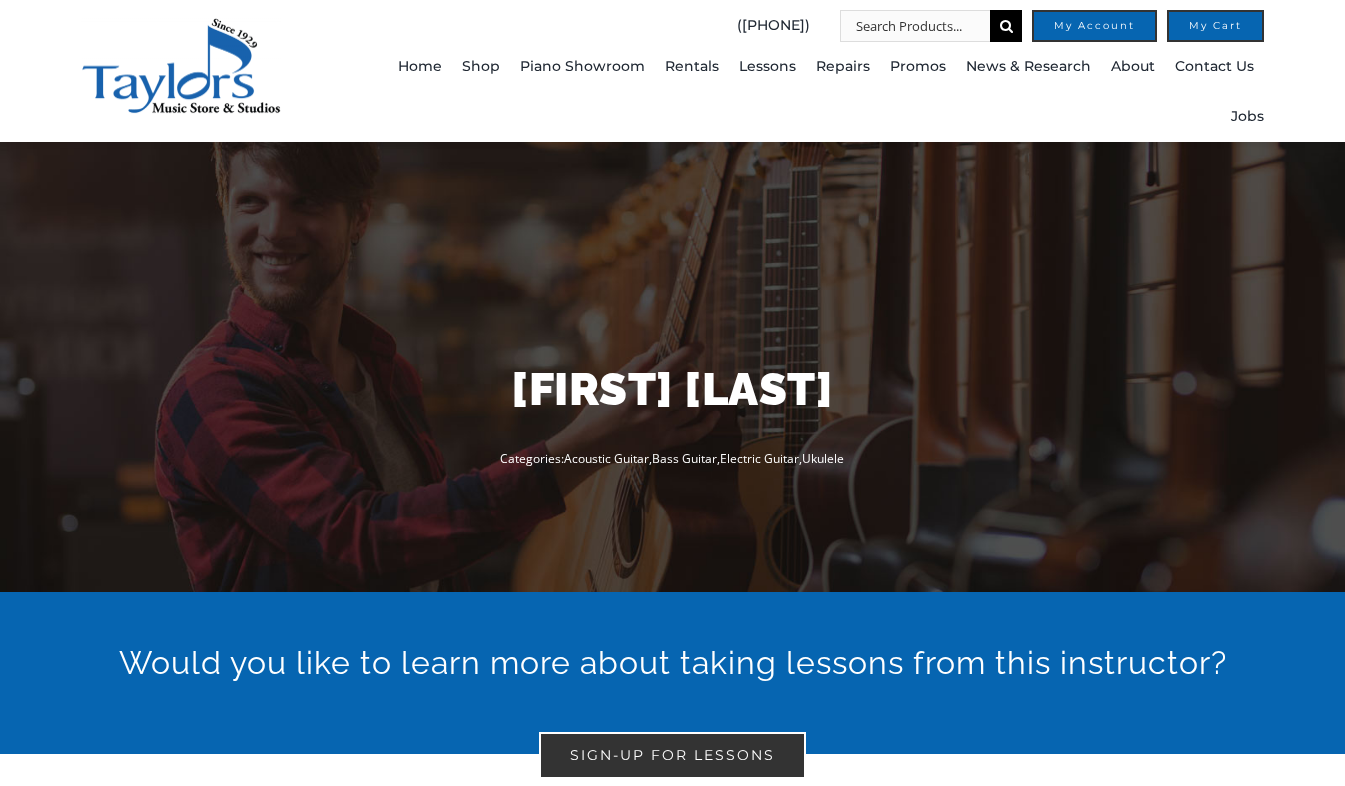 scroll, scrollTop: 0, scrollLeft: 0, axis: both 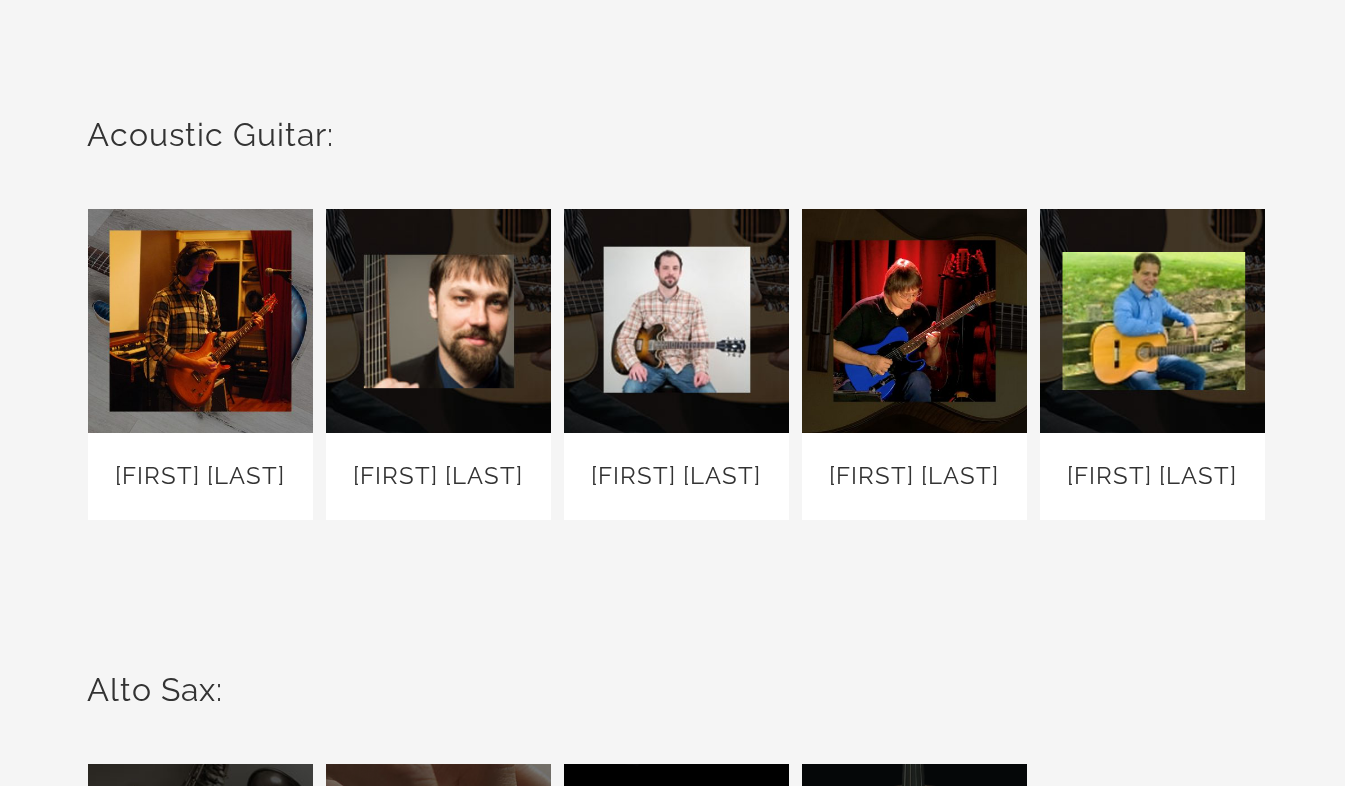 click at bounding box center [914, 321] 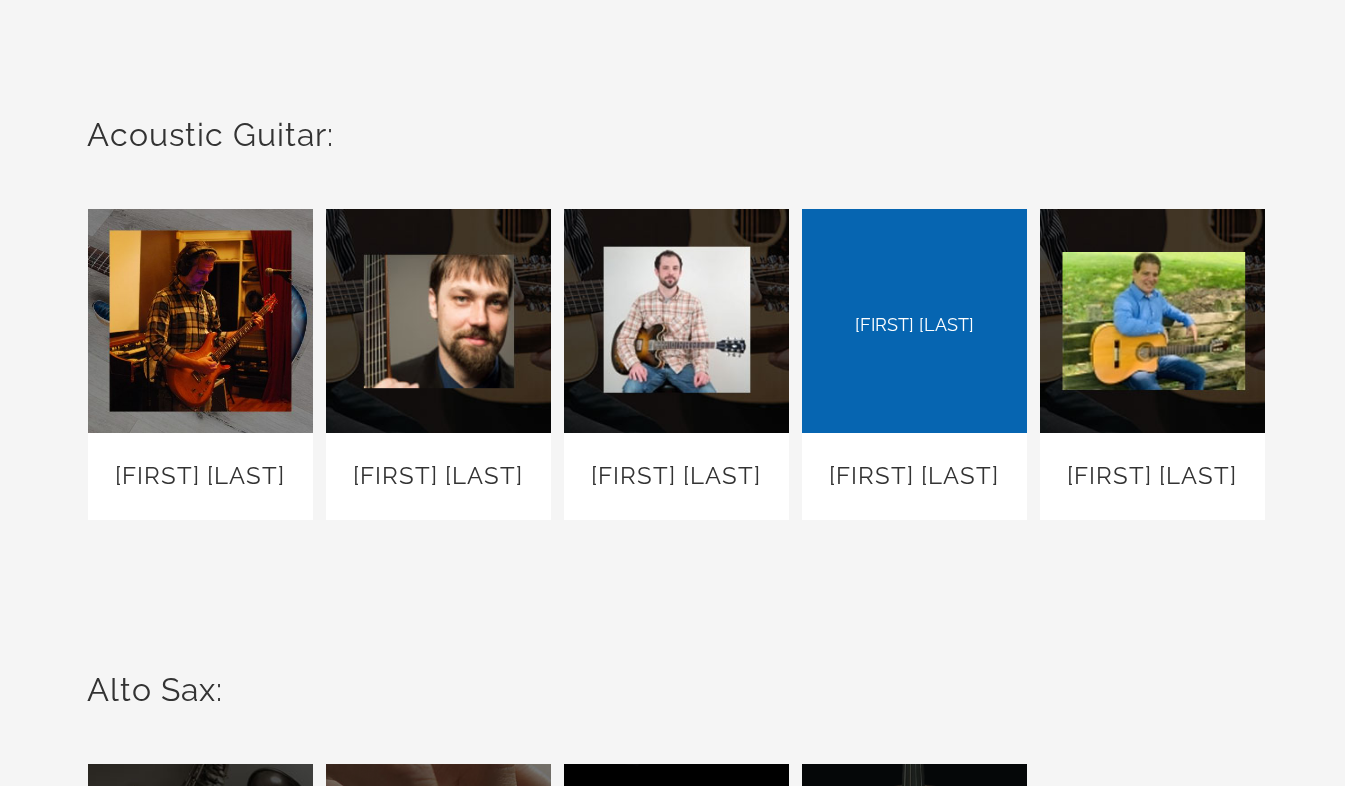 click at bounding box center [914, 321] 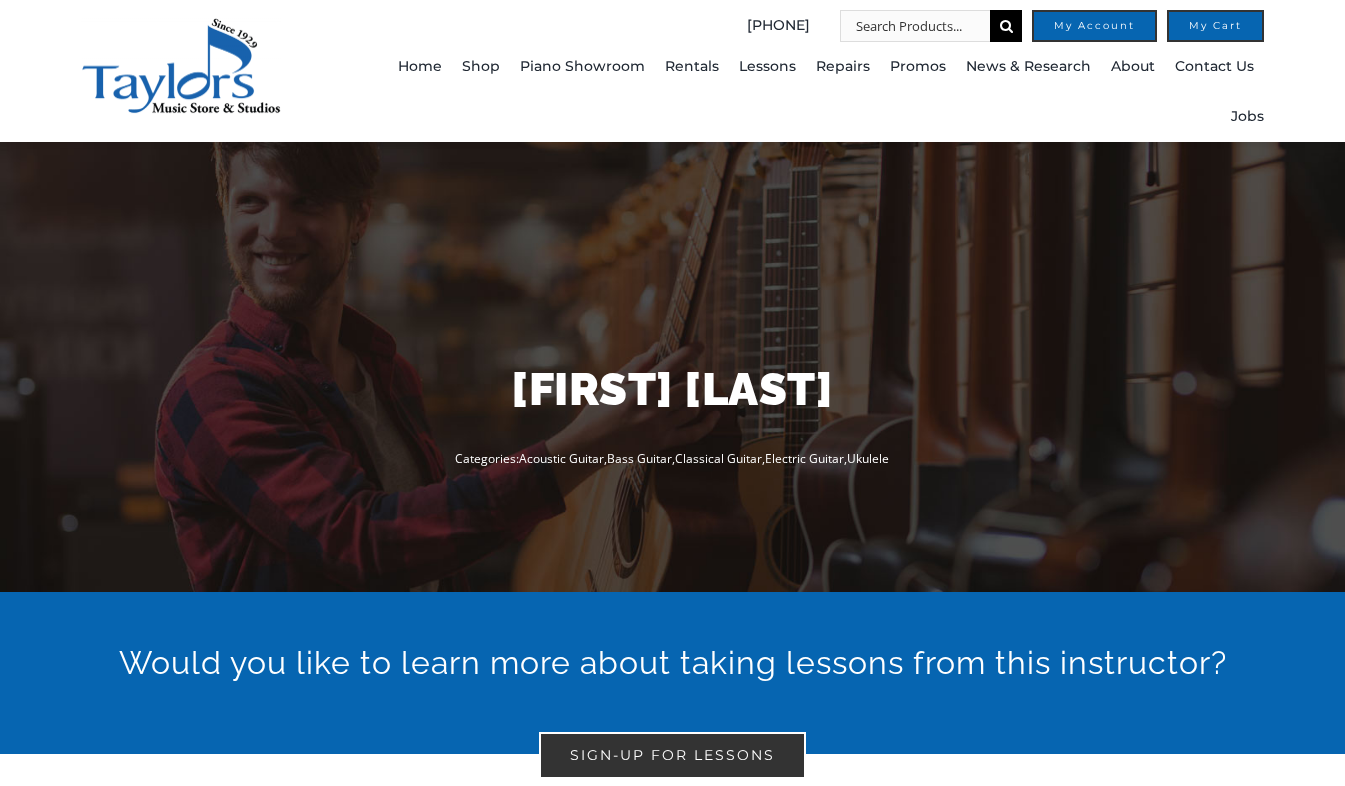 scroll, scrollTop: 0, scrollLeft: 0, axis: both 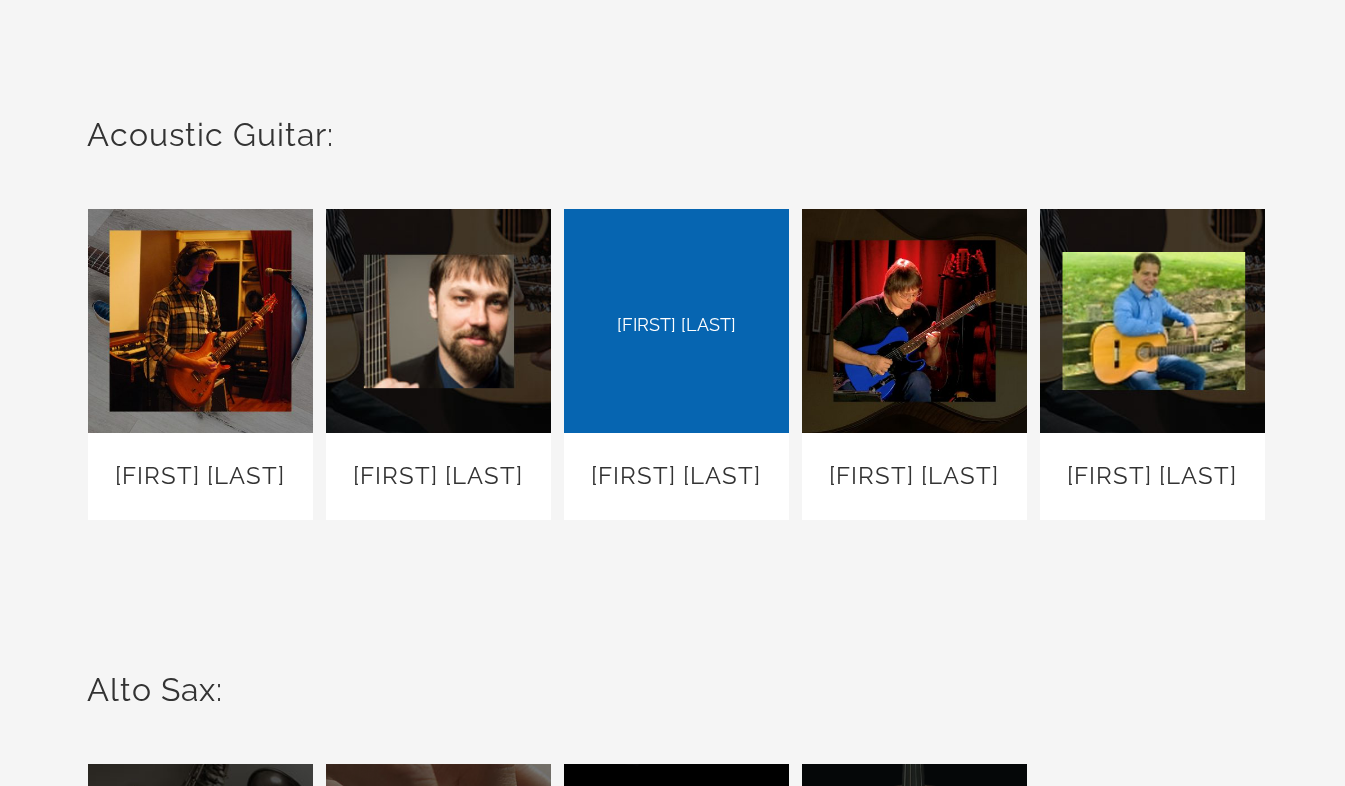 click at bounding box center (676, 321) 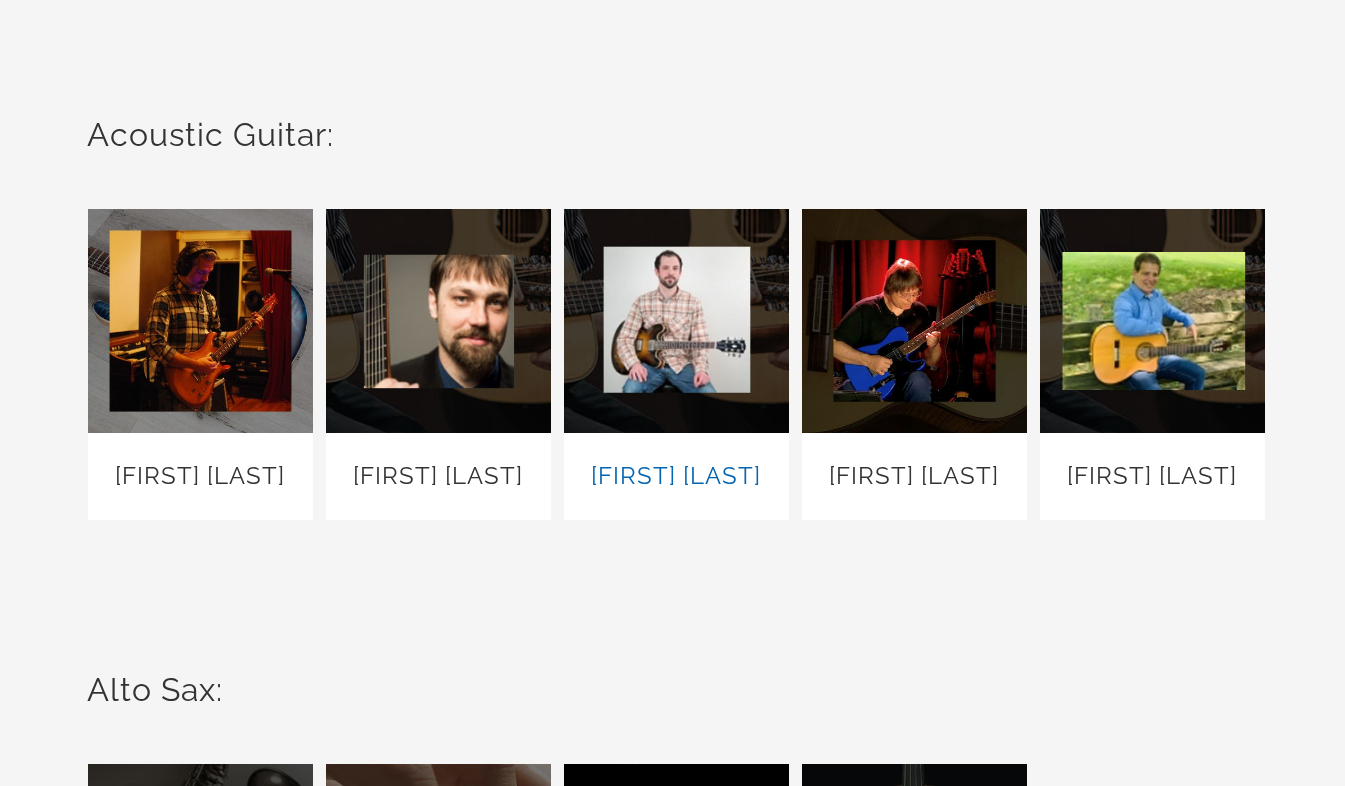 click on "Colin McGetrick" at bounding box center (676, 475) 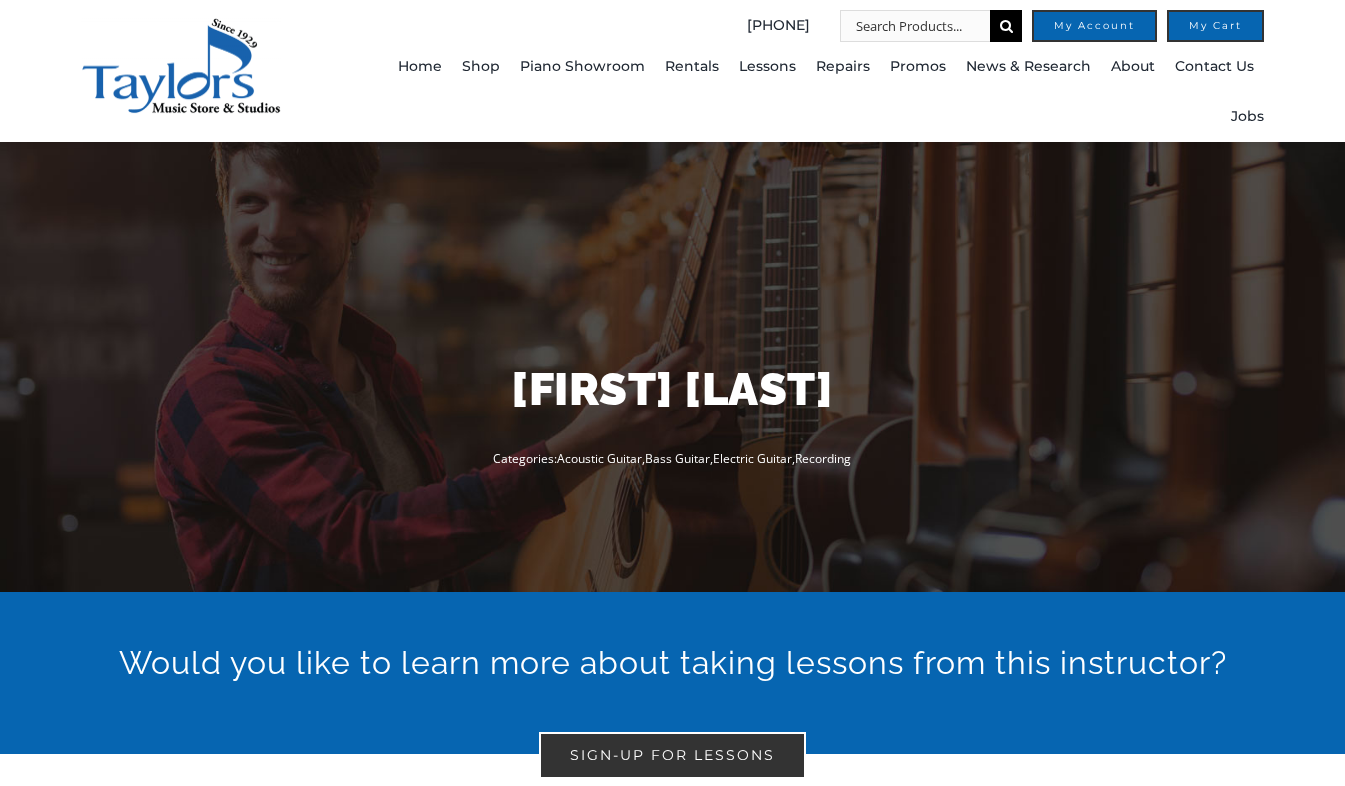 scroll, scrollTop: 0, scrollLeft: 0, axis: both 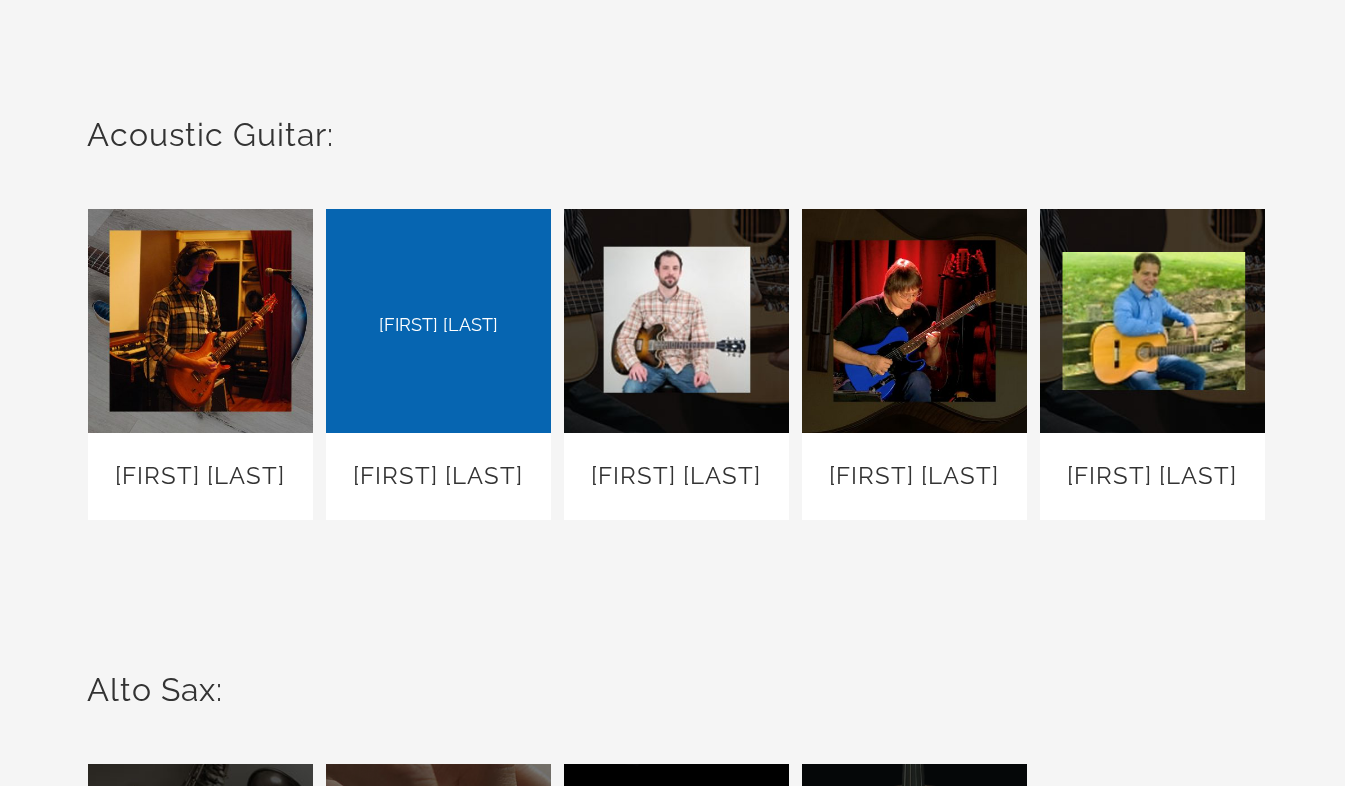 click at bounding box center [438, 321] 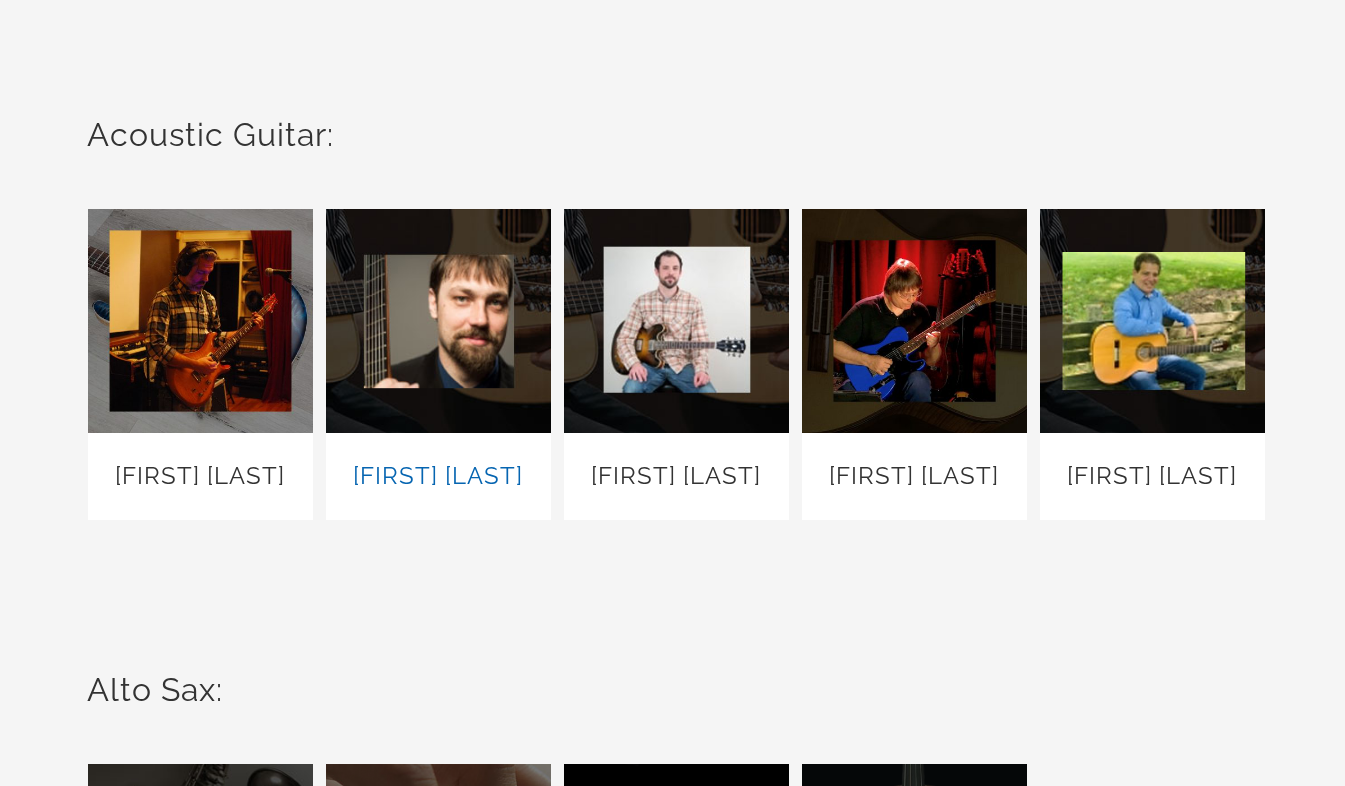 click on "[FIRST] [LAST]" at bounding box center [438, 475] 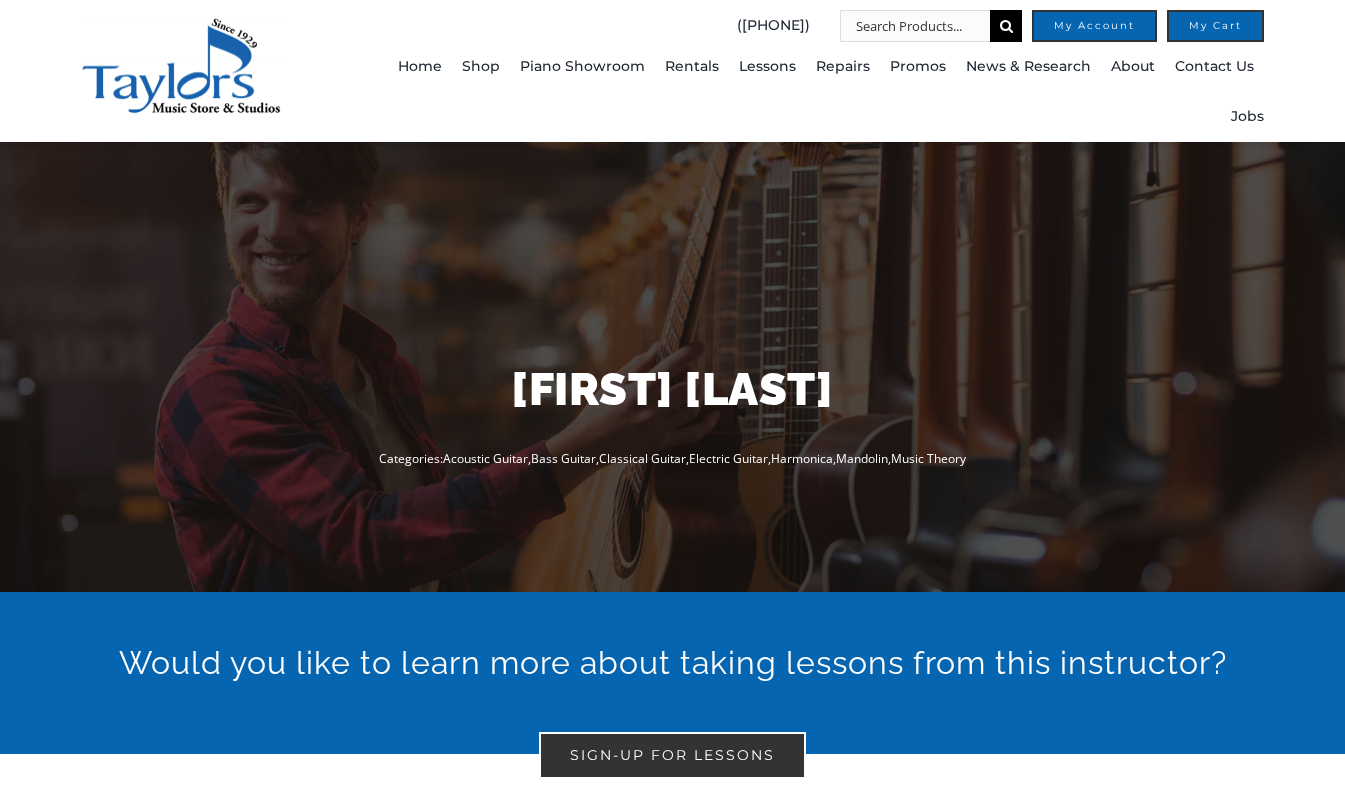 scroll, scrollTop: 0, scrollLeft: 0, axis: both 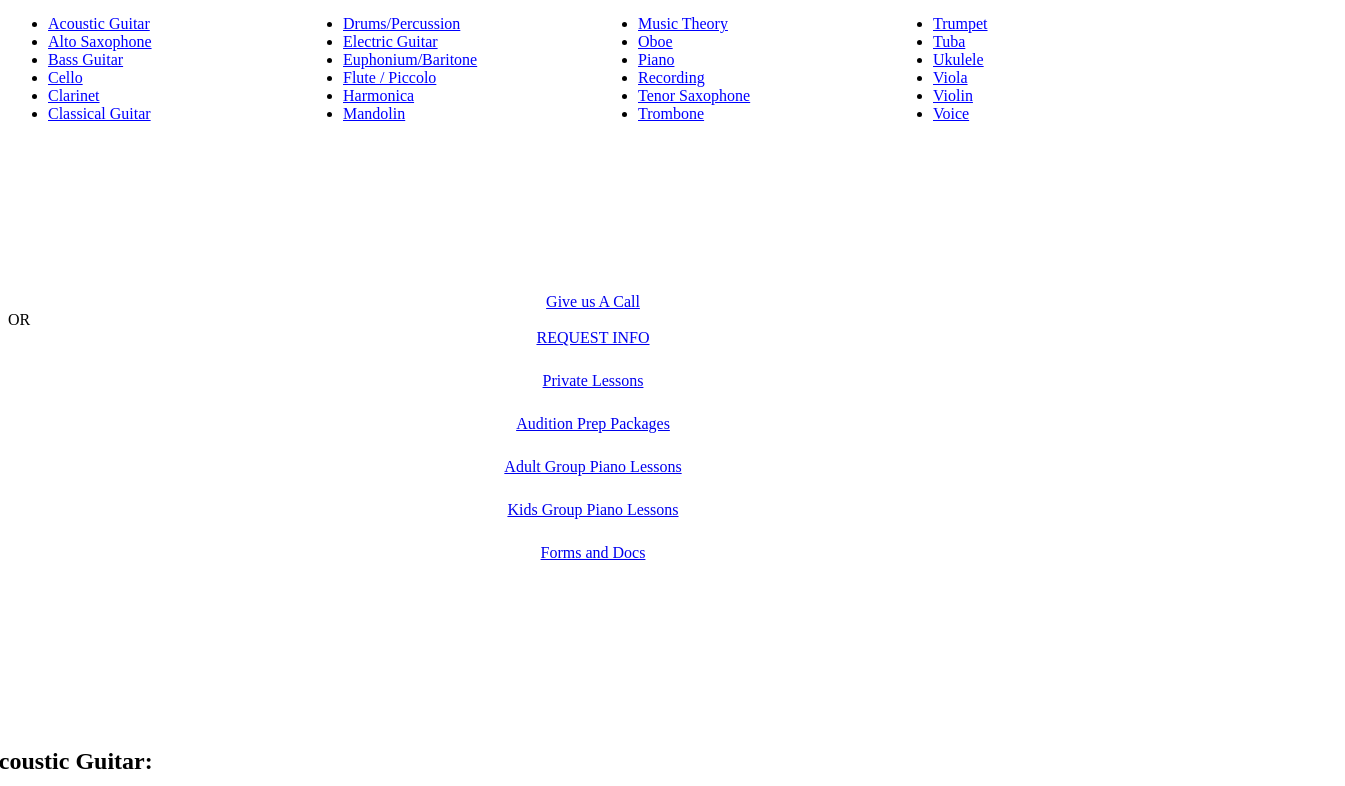 click at bounding box center [399, 1244] 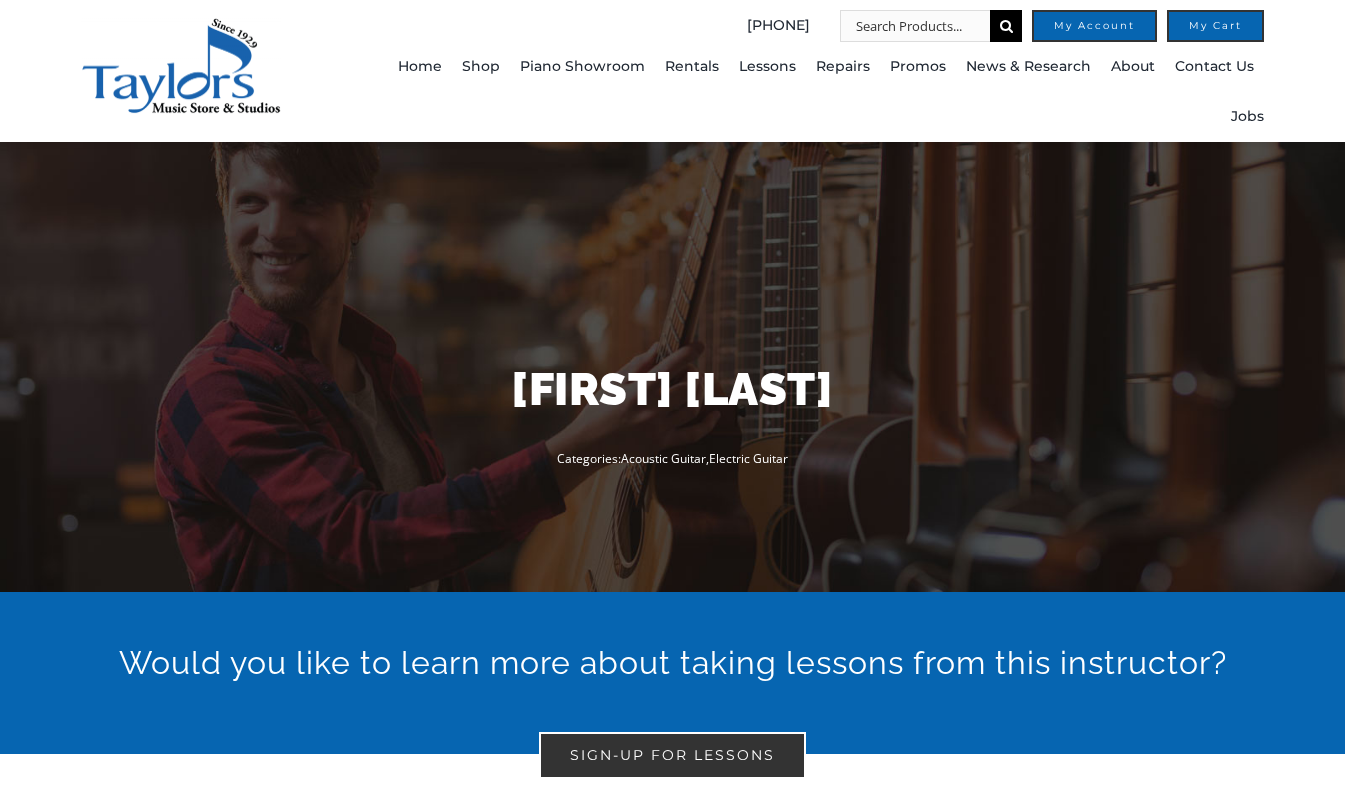scroll, scrollTop: 0, scrollLeft: 0, axis: both 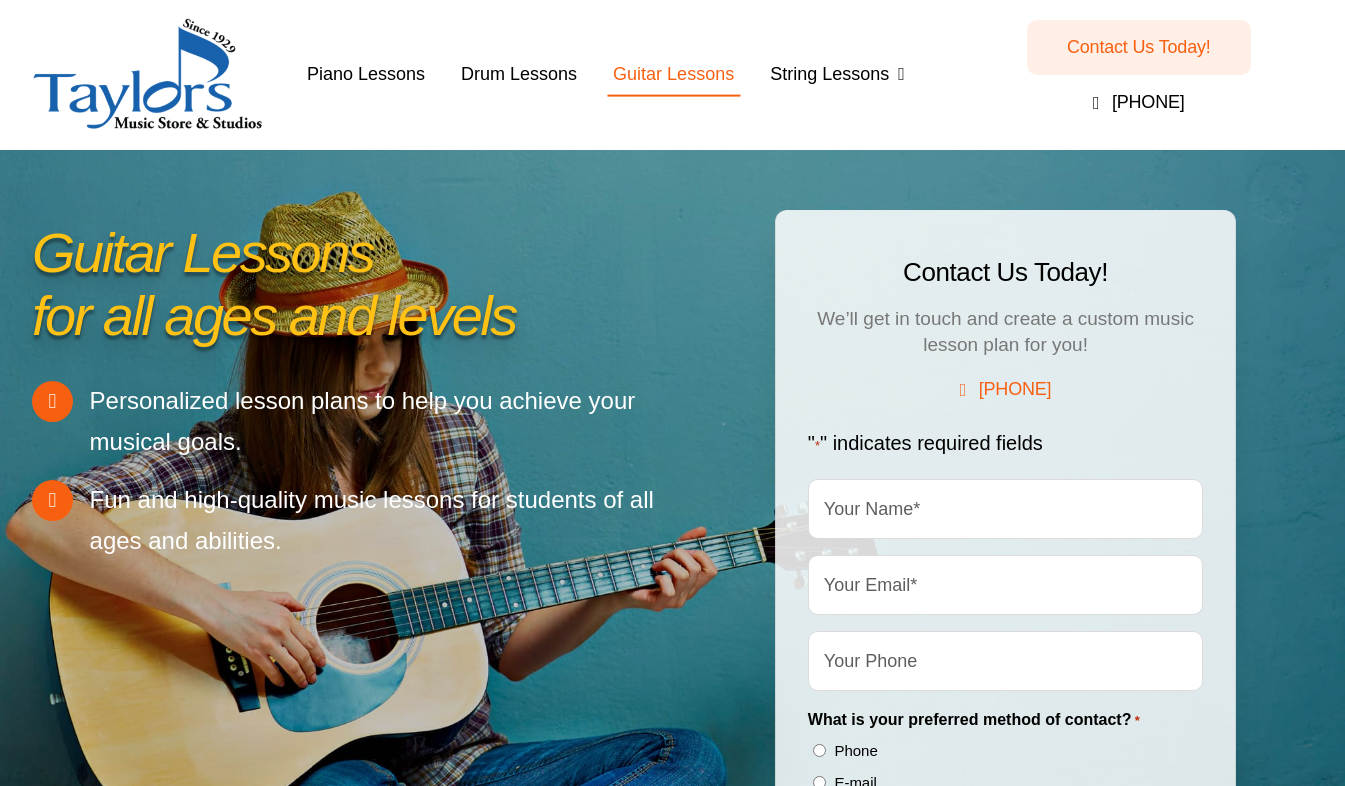 click on "Contact Us Today! We’ll get in touch and create a custom music lesson plan for you! (610) 697-9107 ext 113
" * " indicates required fields
Name *   Email
Phone * What is your preferred method of contact? *
Phone
E-mail
Get a Callback!
Δ" at bounding box center (1006, 591) 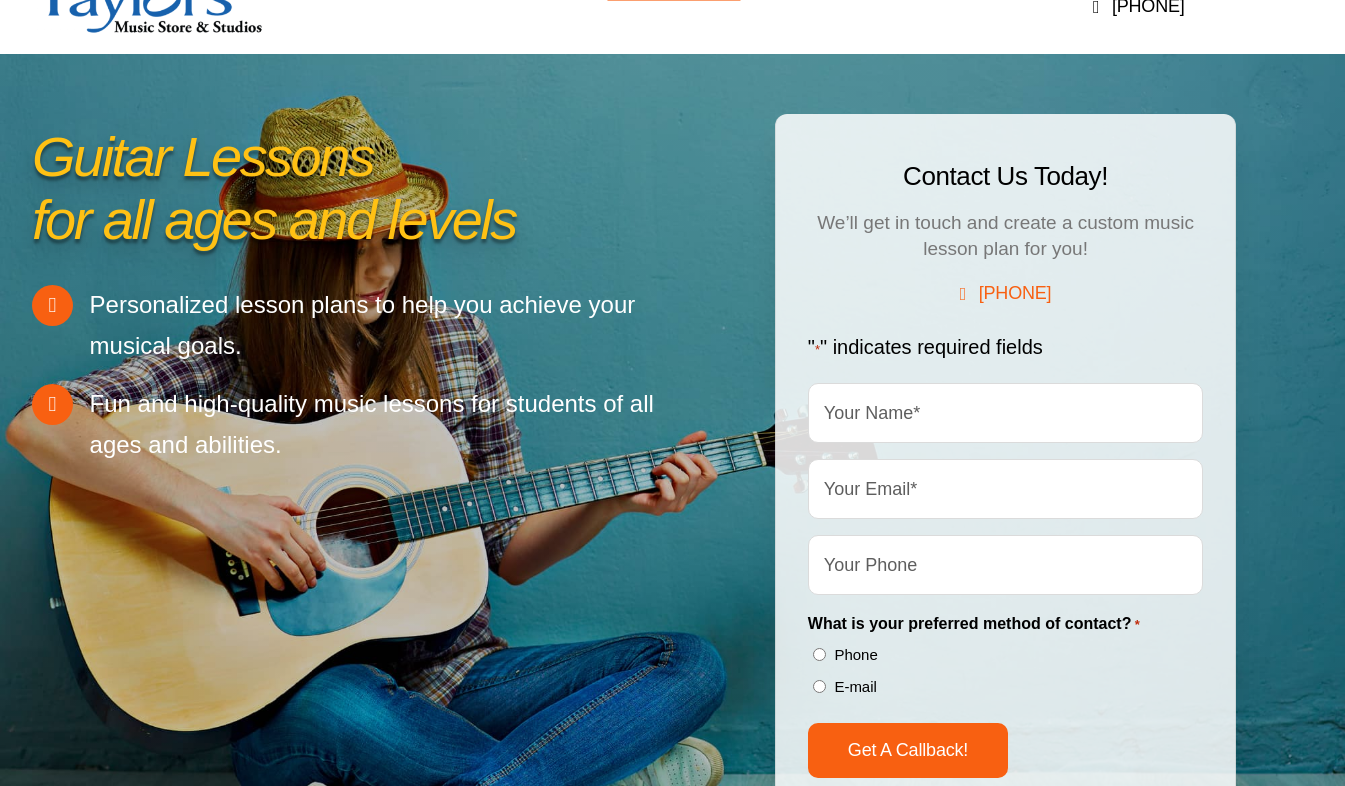 scroll, scrollTop: 0, scrollLeft: 0, axis: both 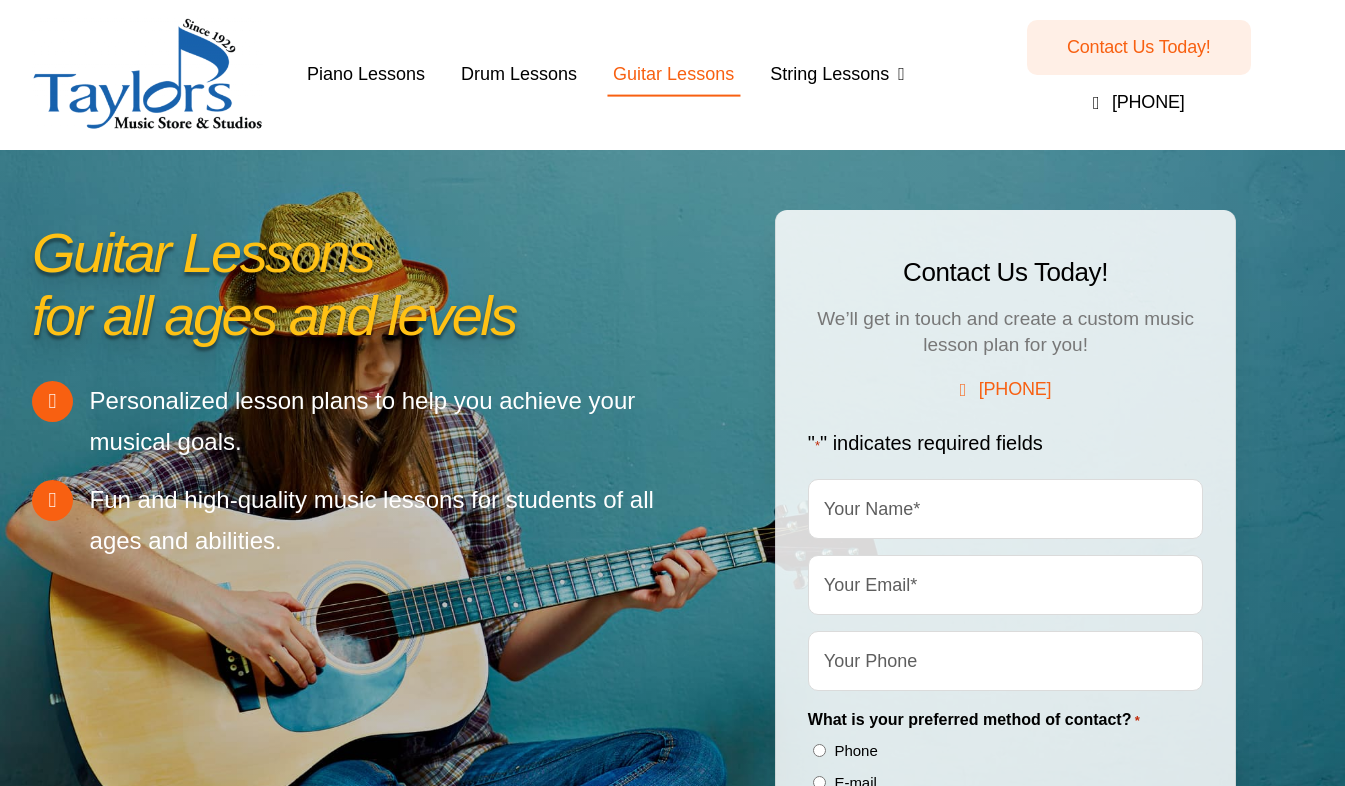 click on "Guitar Lessons" at bounding box center [673, 74] 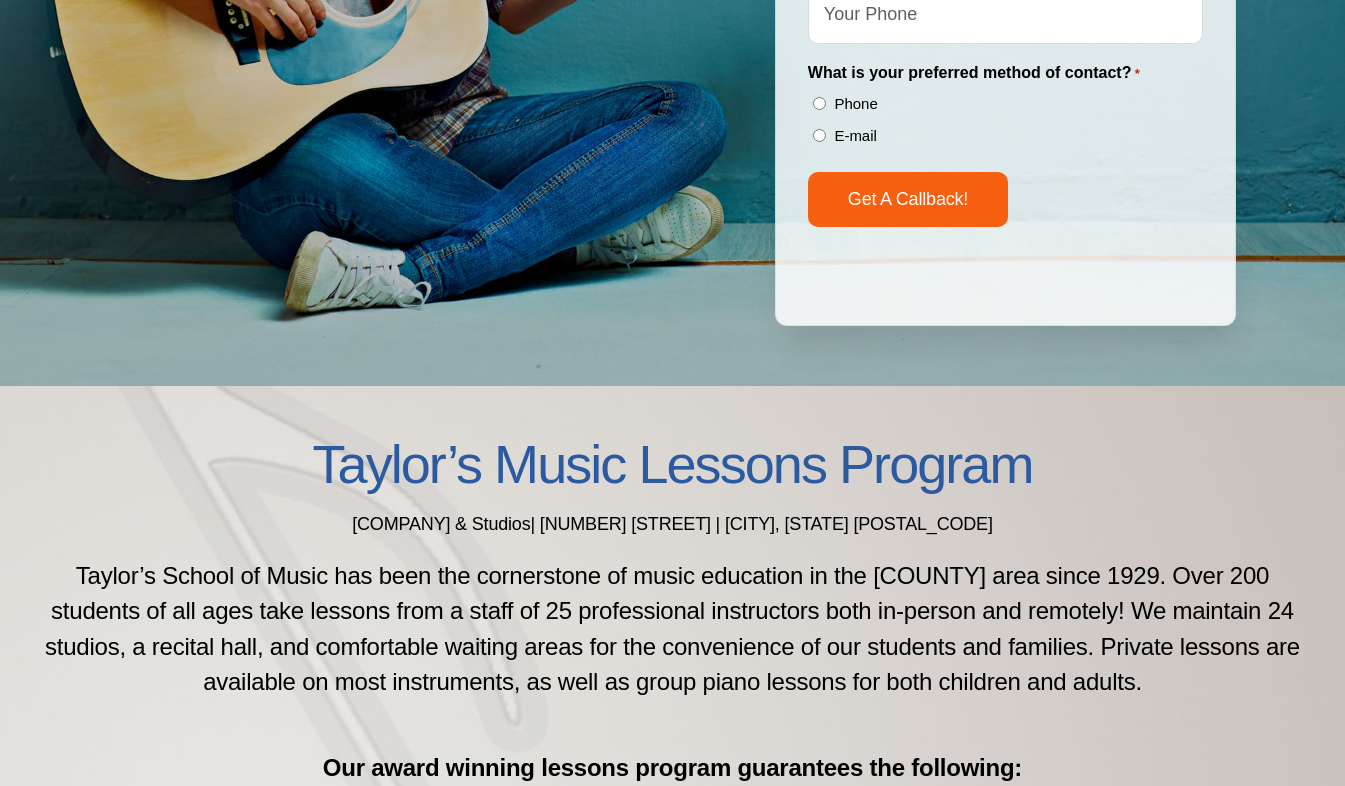 scroll, scrollTop: 764, scrollLeft: 0, axis: vertical 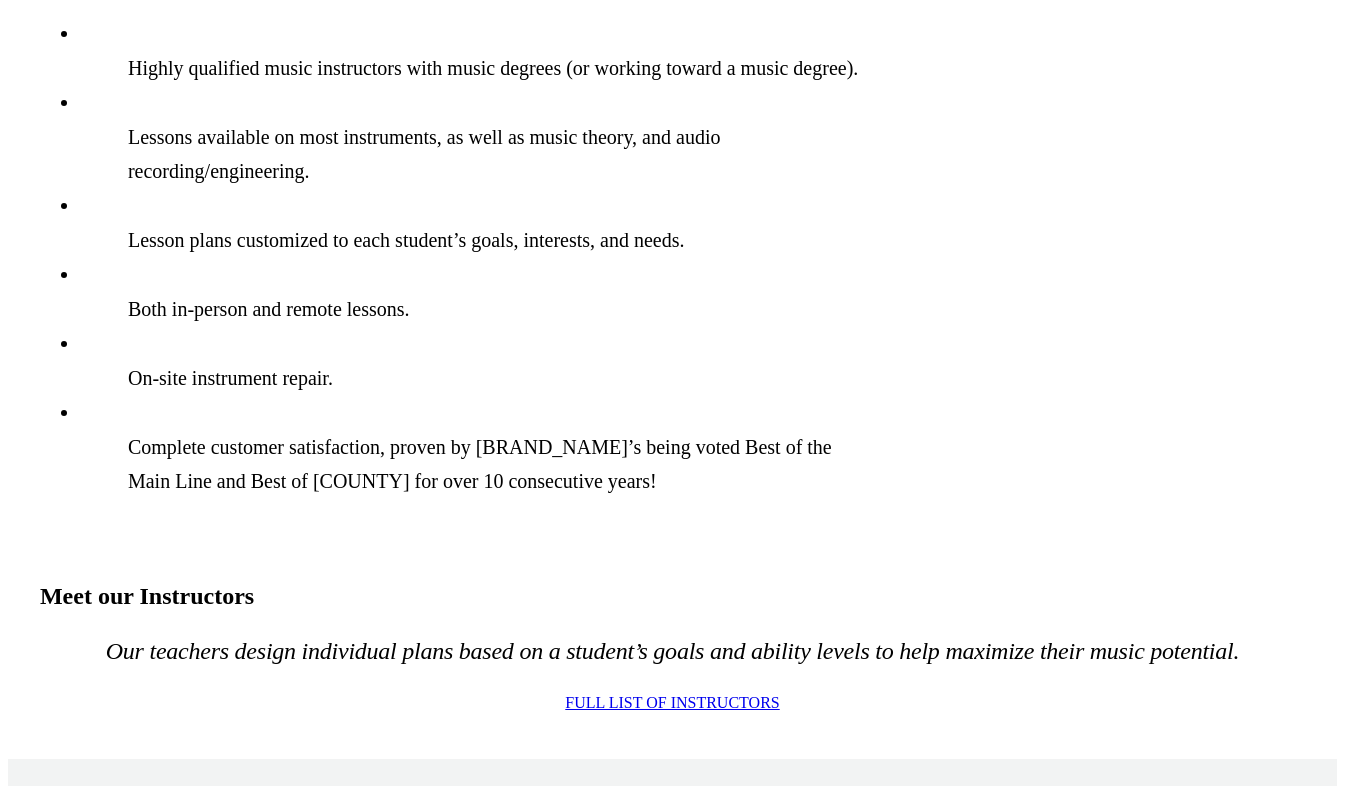 click on "Full List of Instructors" at bounding box center (672, 702) 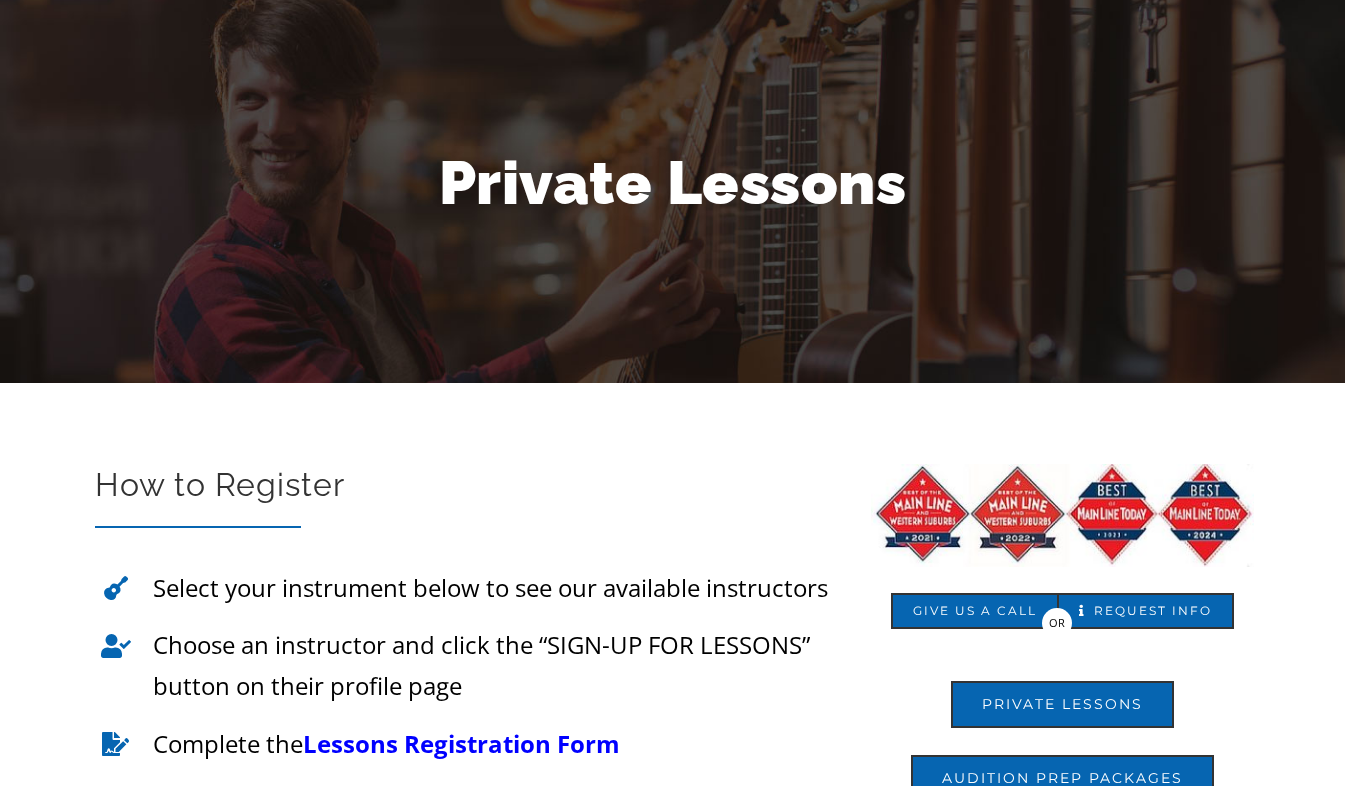 scroll, scrollTop: 0, scrollLeft: 0, axis: both 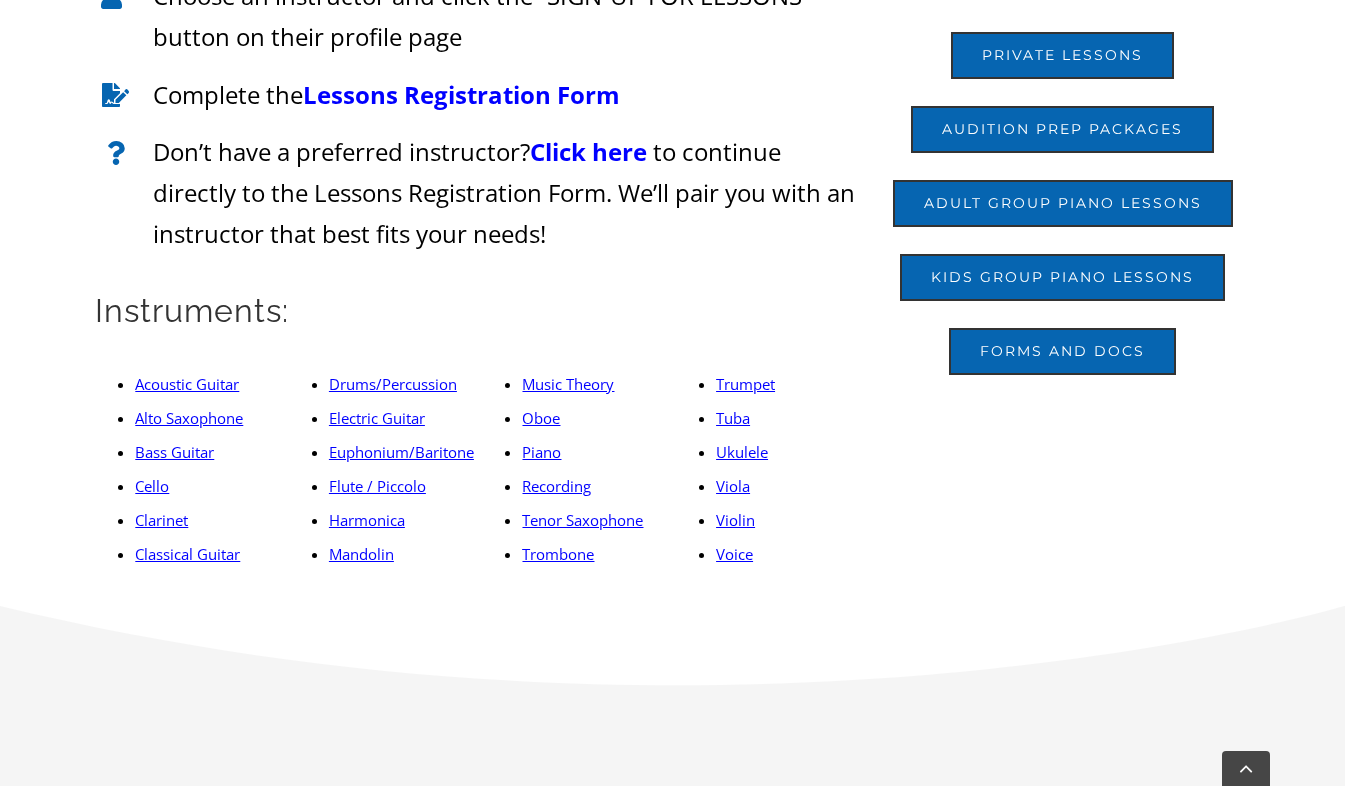click on "Acoustic Guitar" at bounding box center (187, 384) 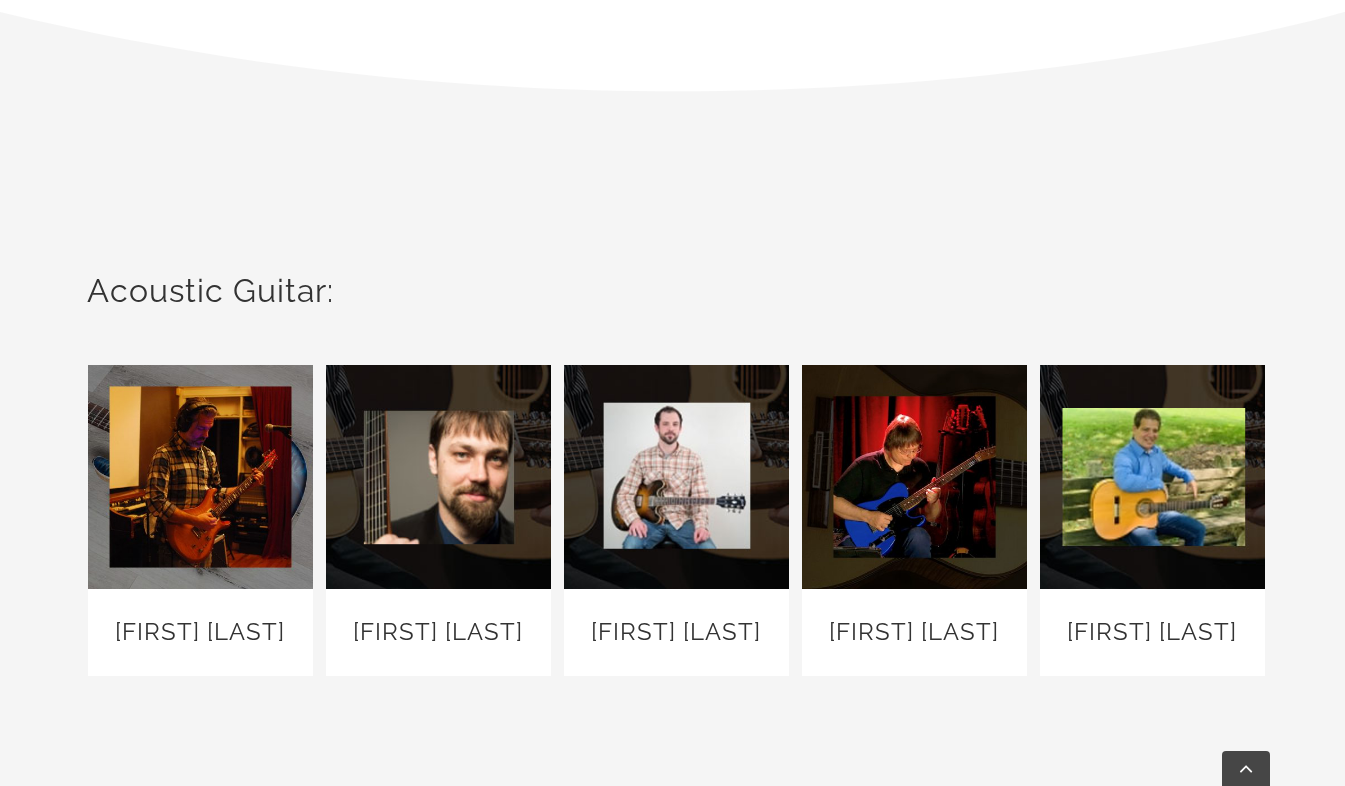 scroll, scrollTop: 1408, scrollLeft: 0, axis: vertical 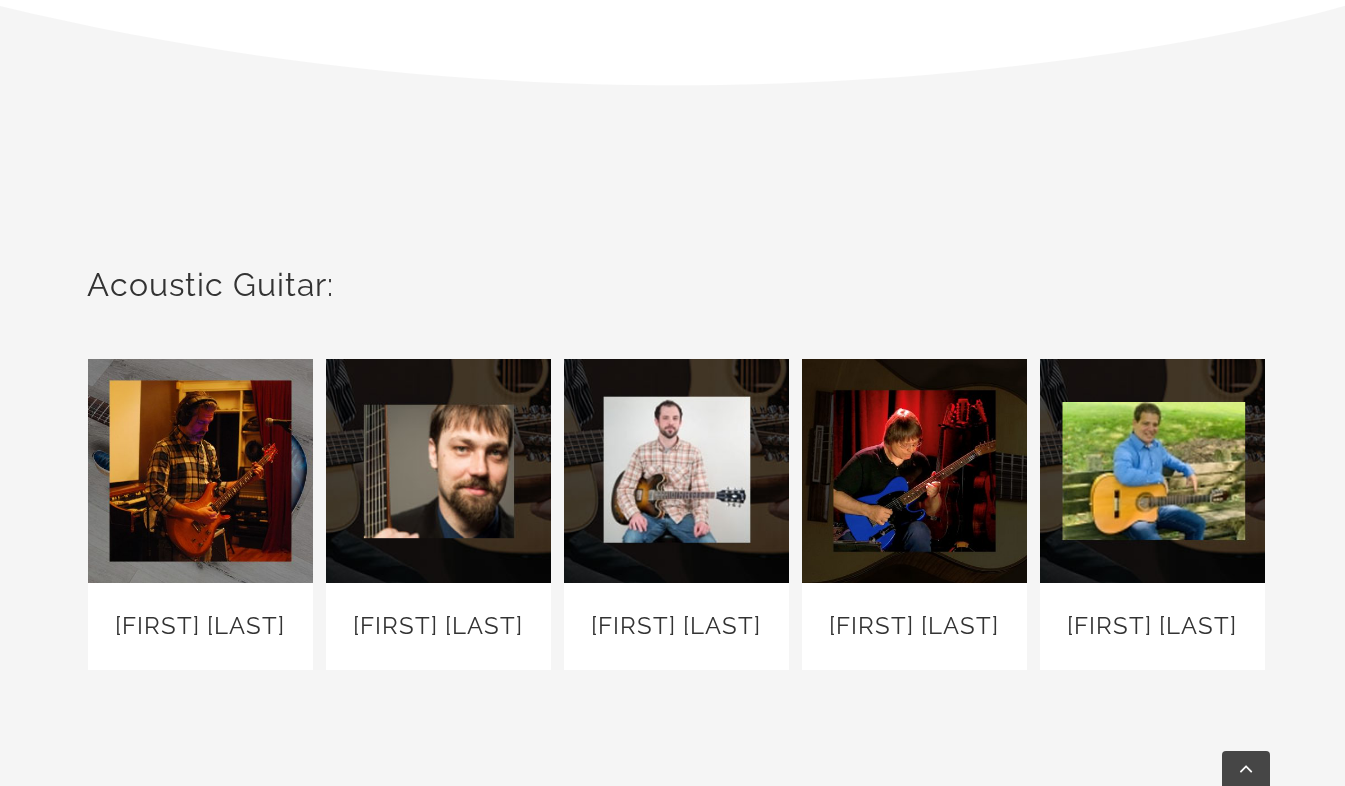 click at bounding box center [438, 471] 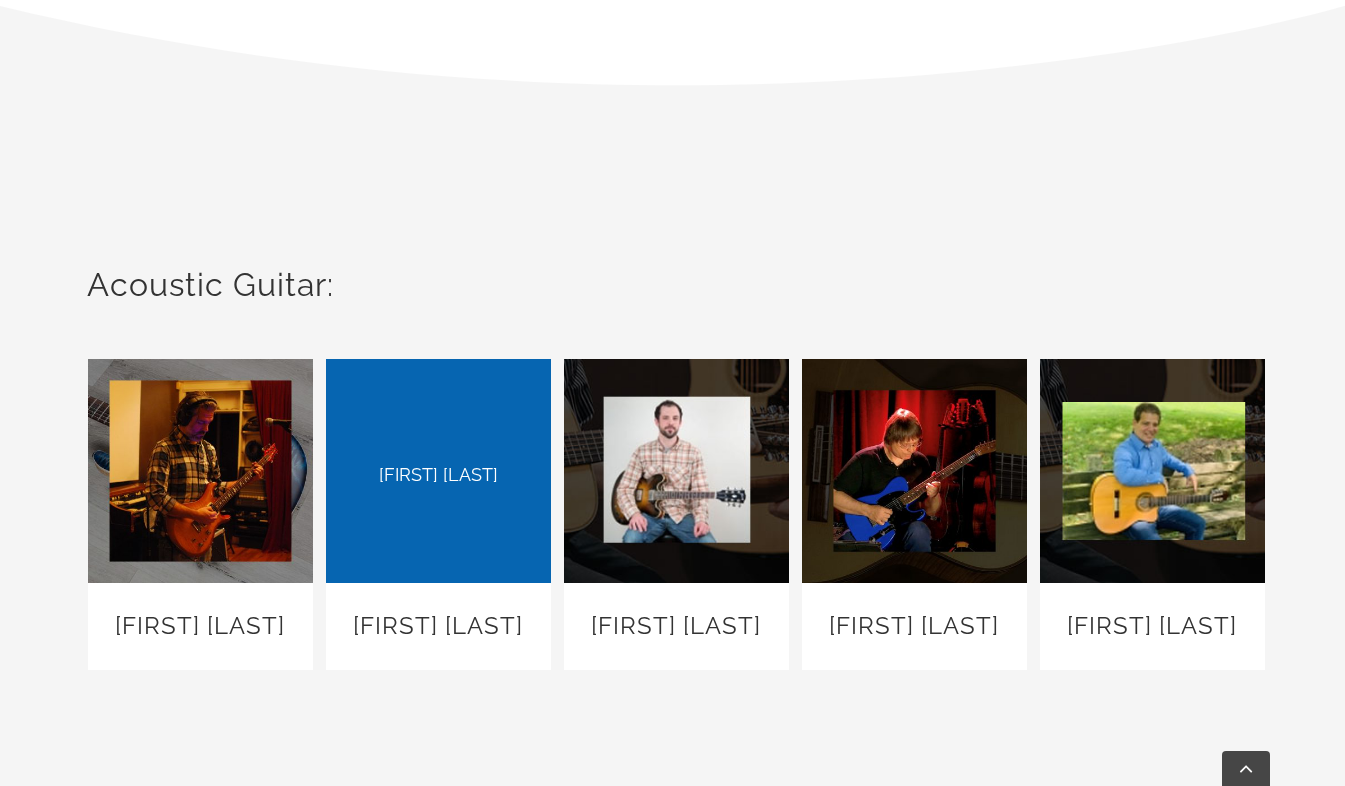 click at bounding box center (438, 471) 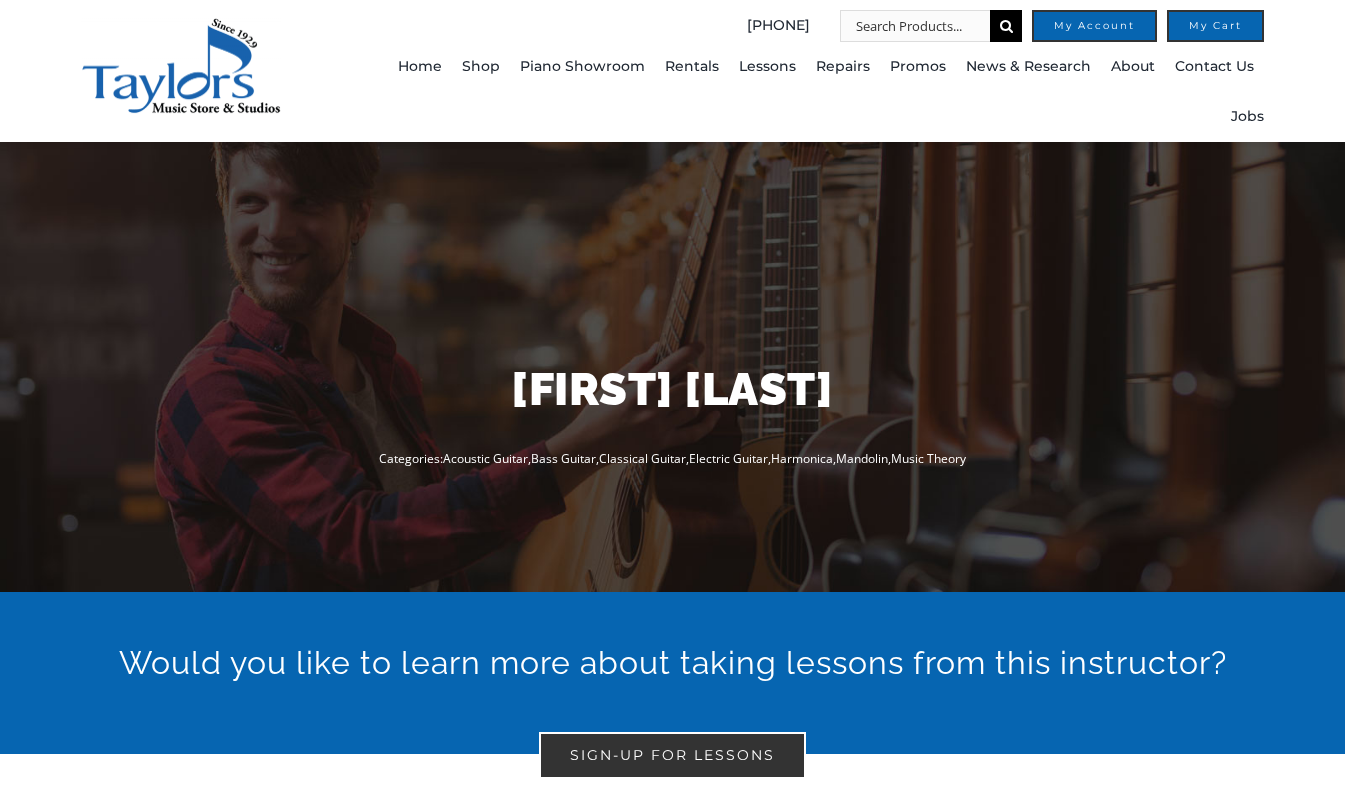 scroll, scrollTop: 0, scrollLeft: 0, axis: both 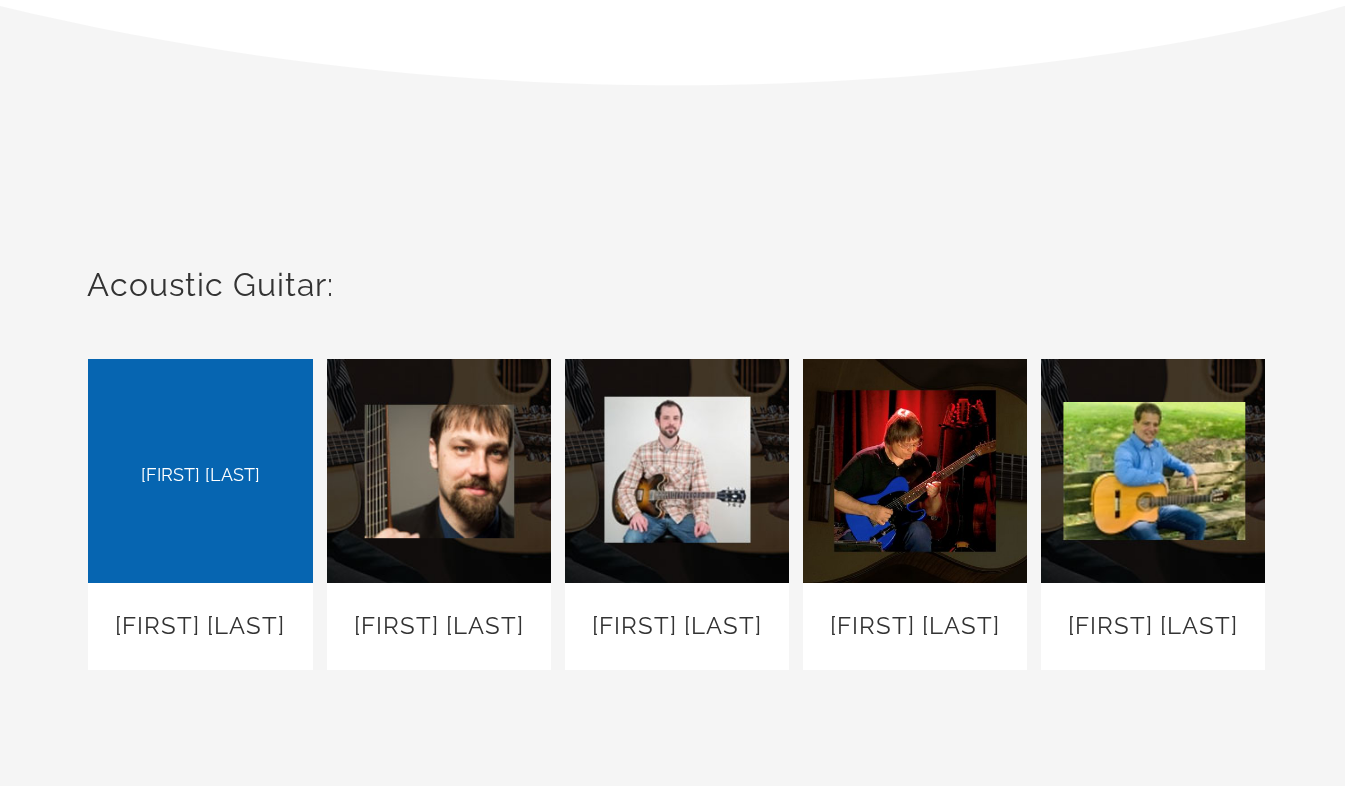 click at bounding box center [200, 471] 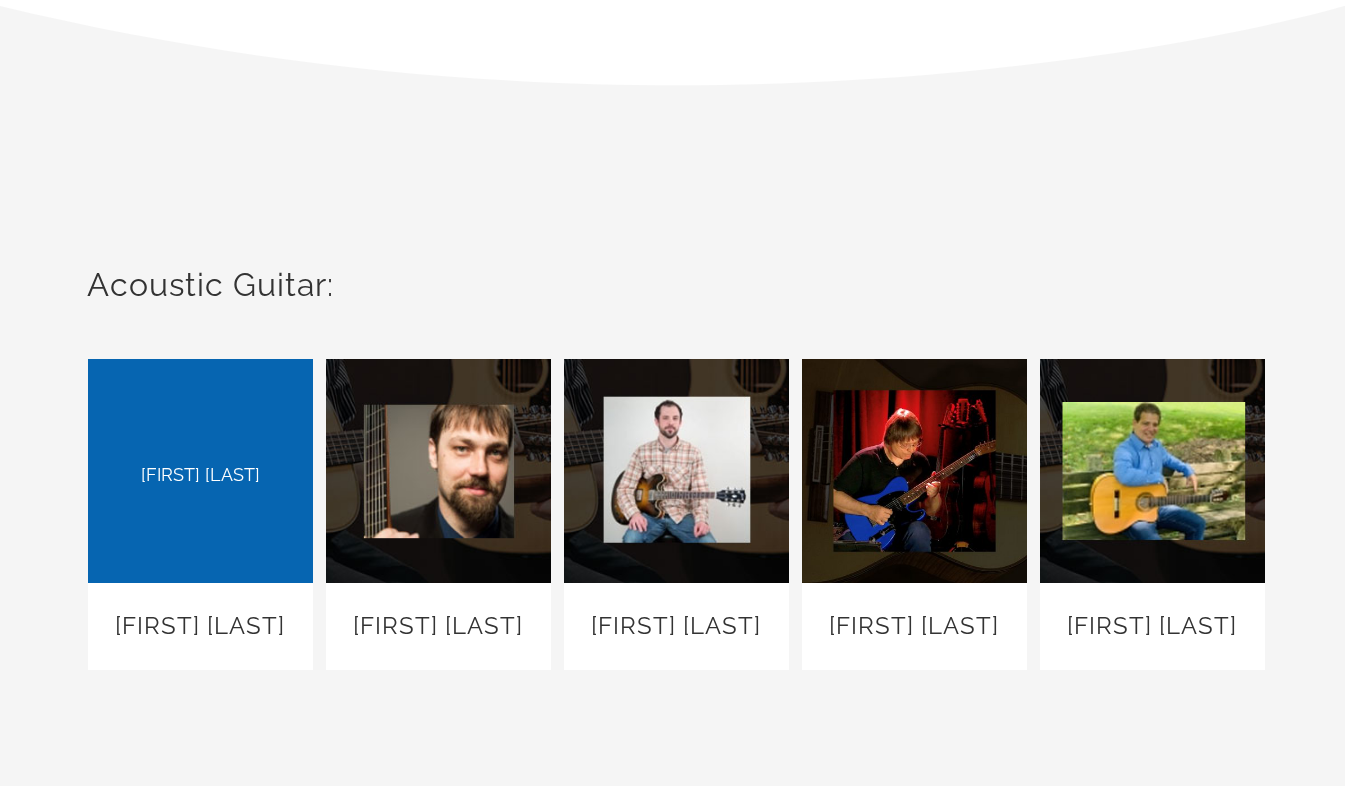 click at bounding box center (200, 471) 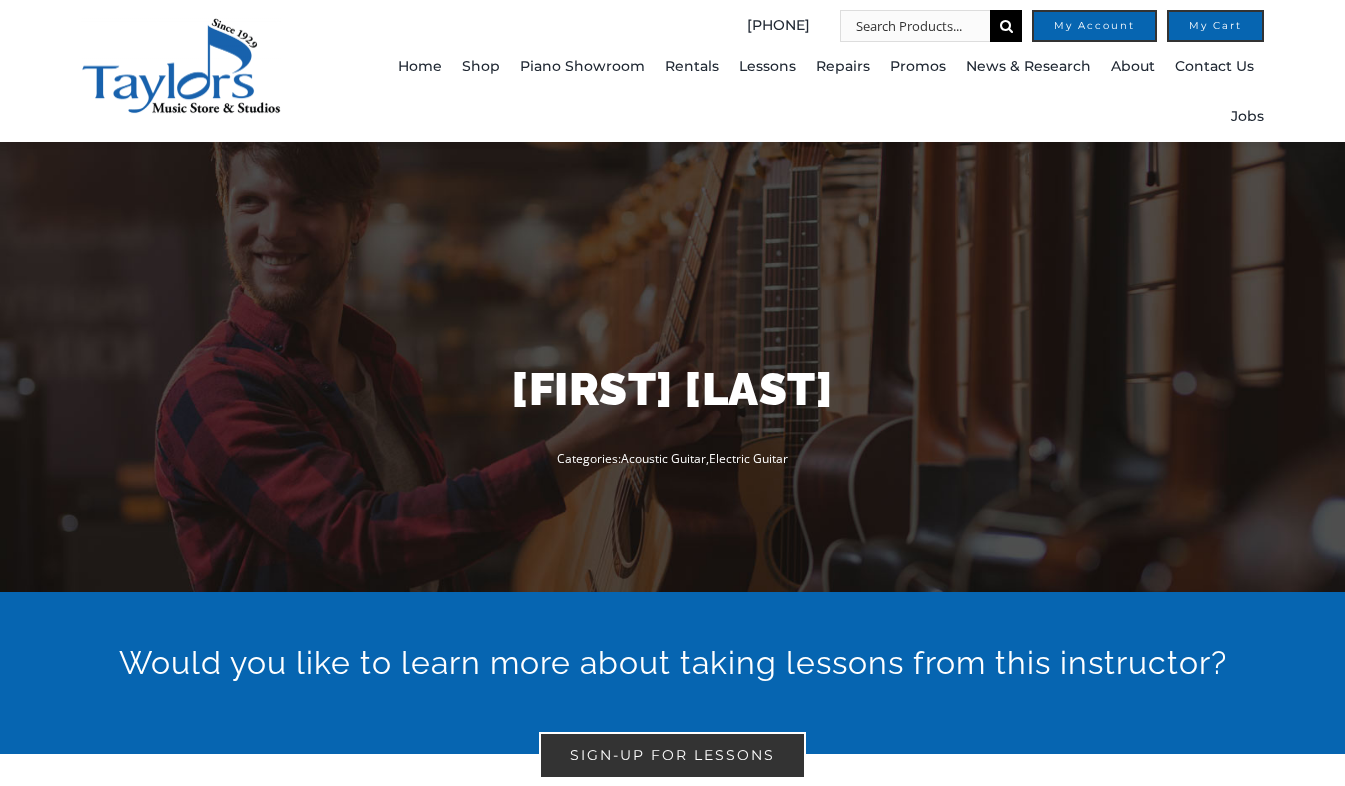 scroll, scrollTop: 0, scrollLeft: 0, axis: both 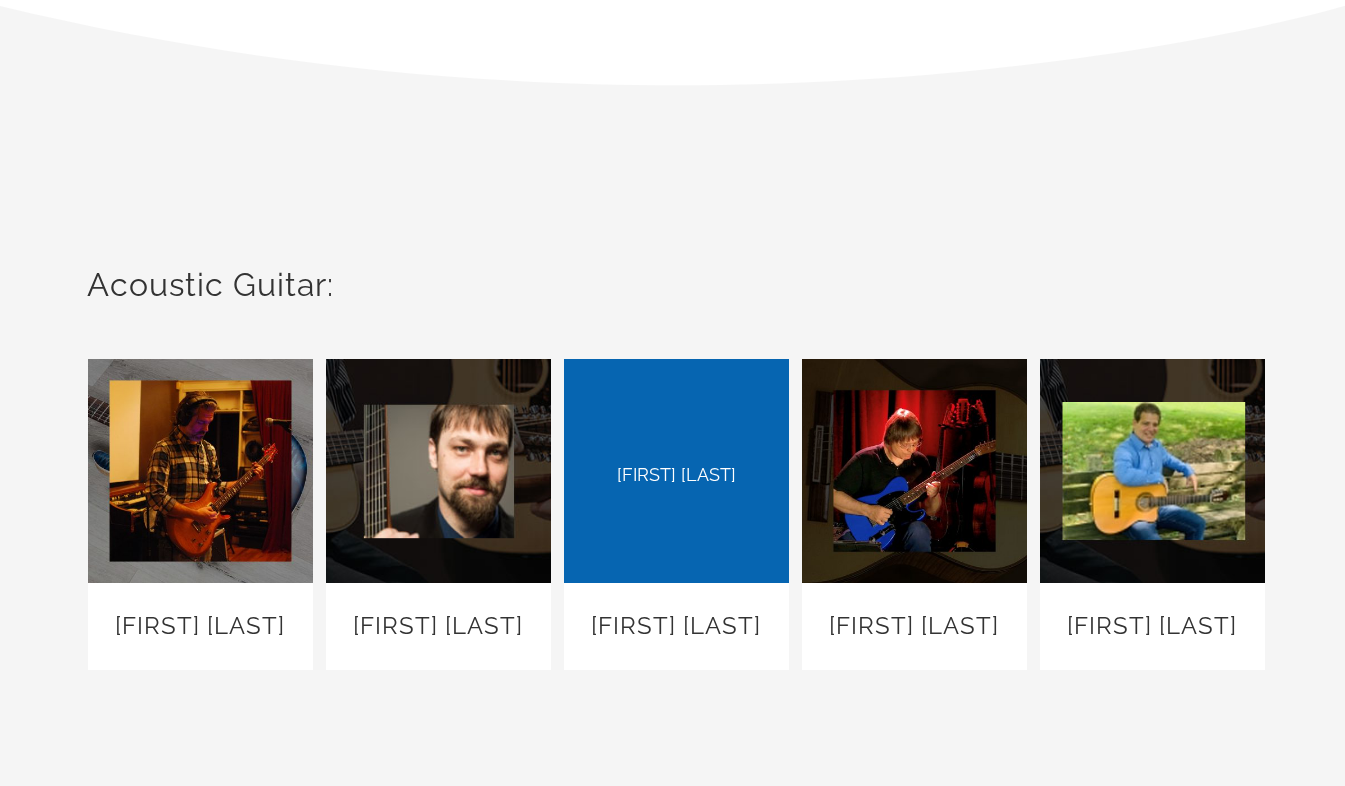 click at bounding box center [676, 471] 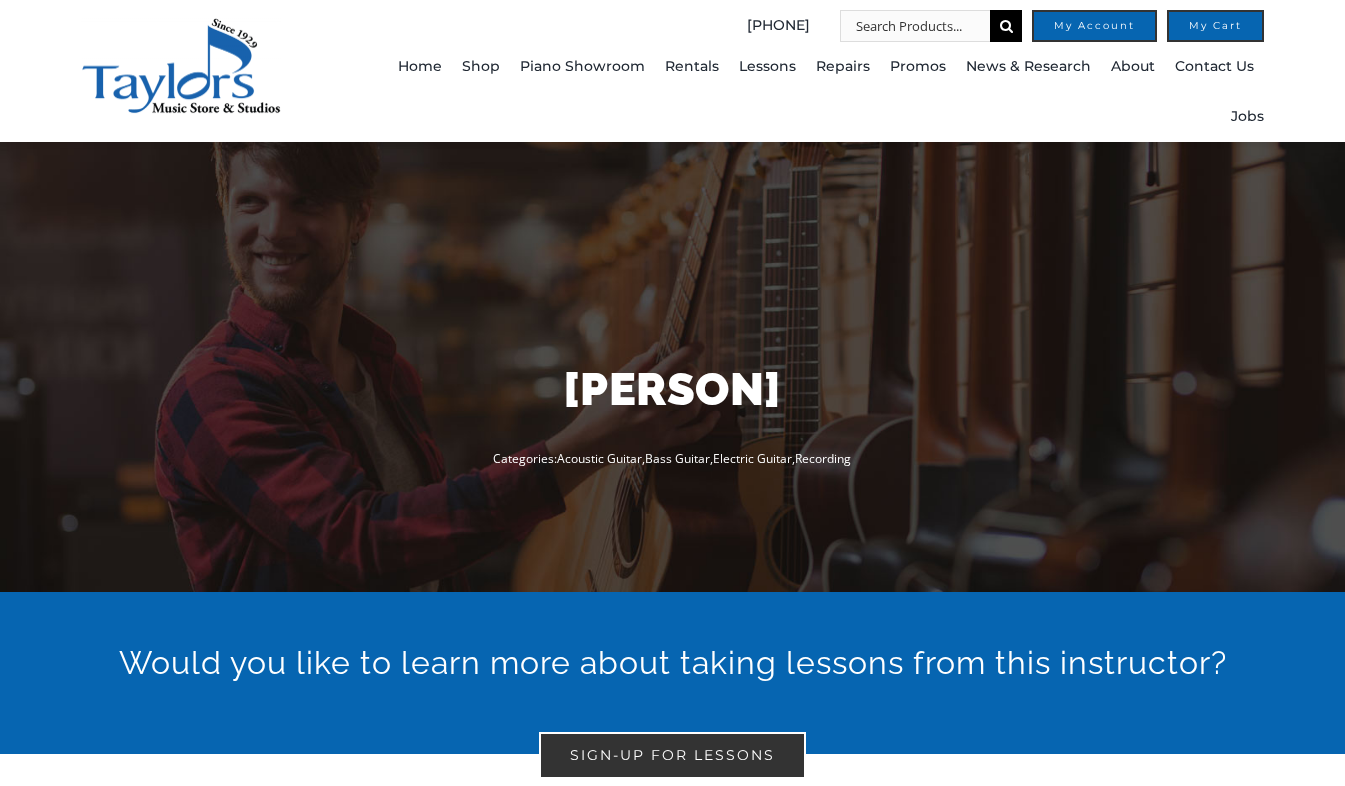 scroll, scrollTop: 0, scrollLeft: 0, axis: both 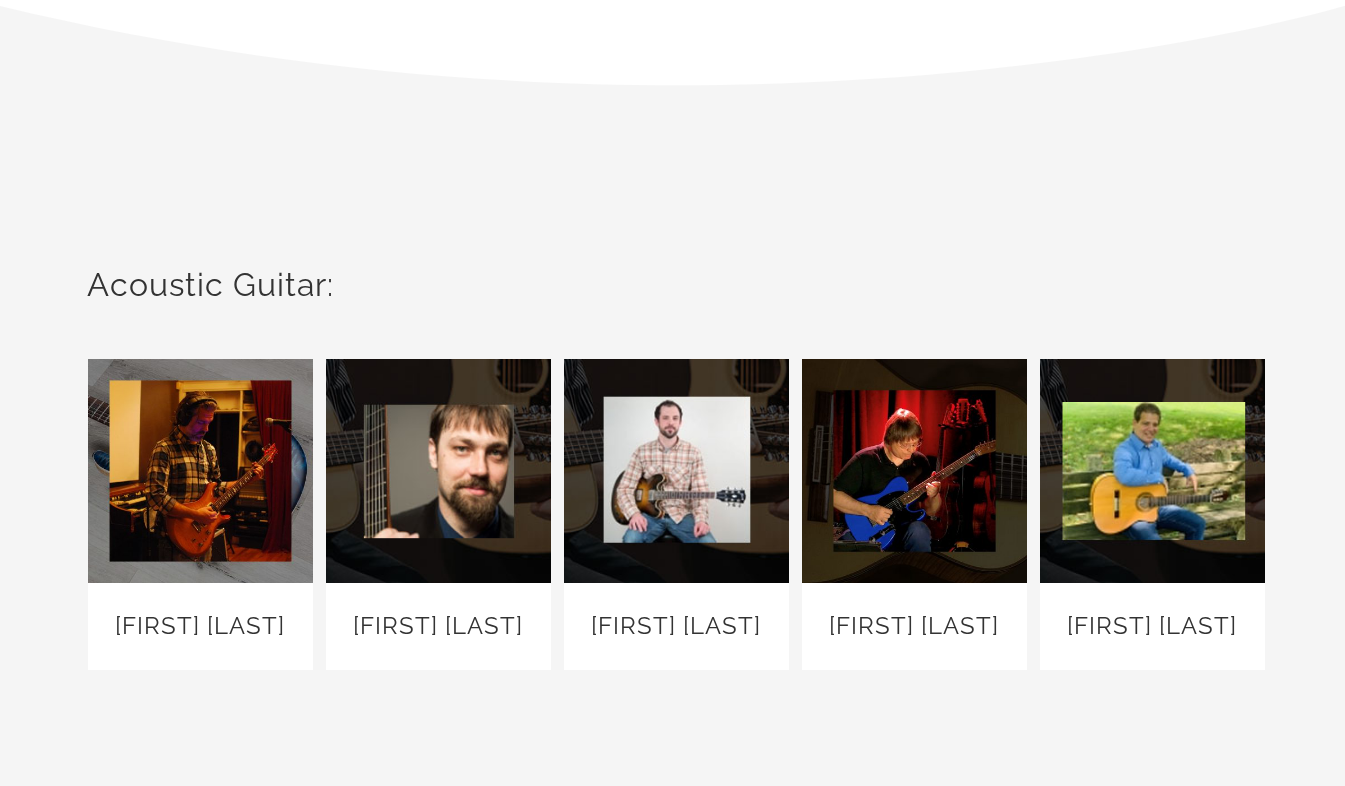 click at bounding box center (914, 471) 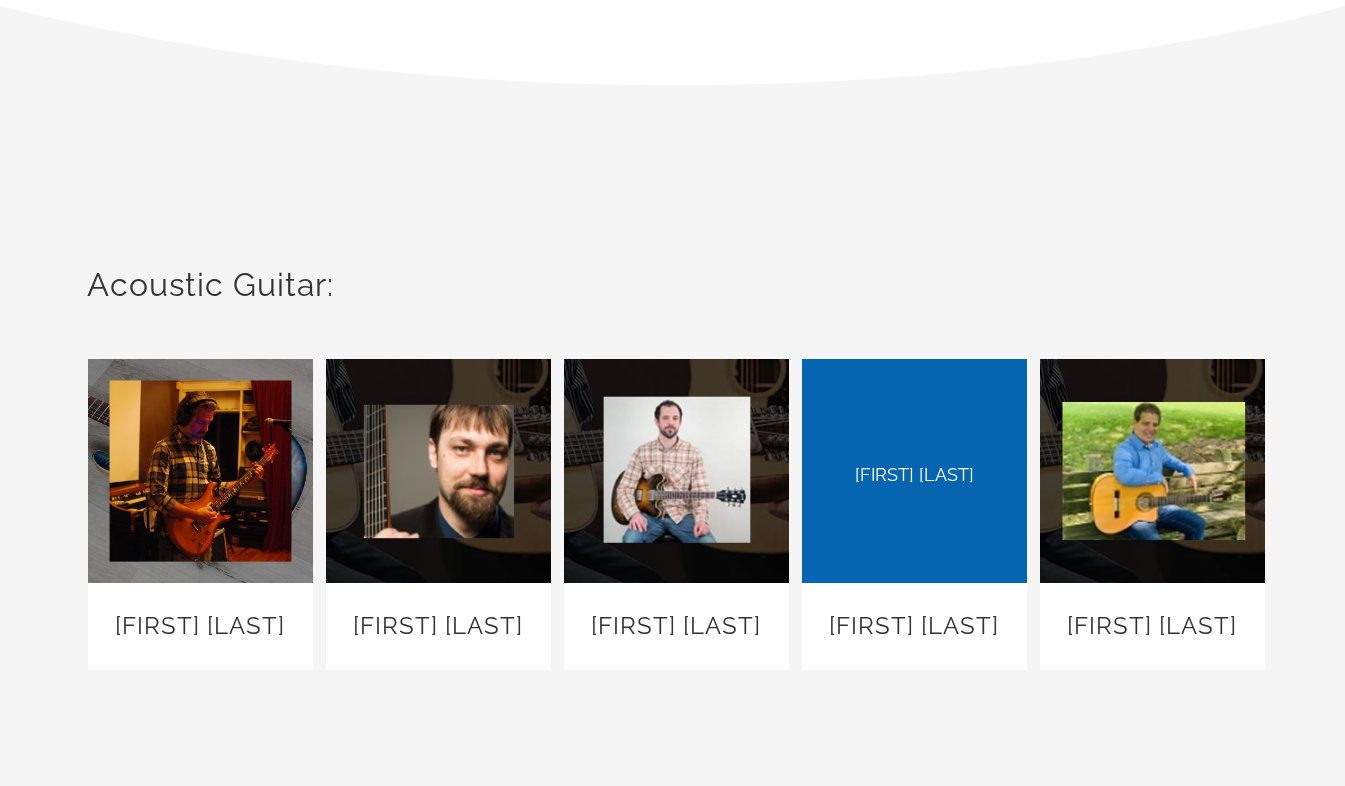 click at bounding box center [914, 471] 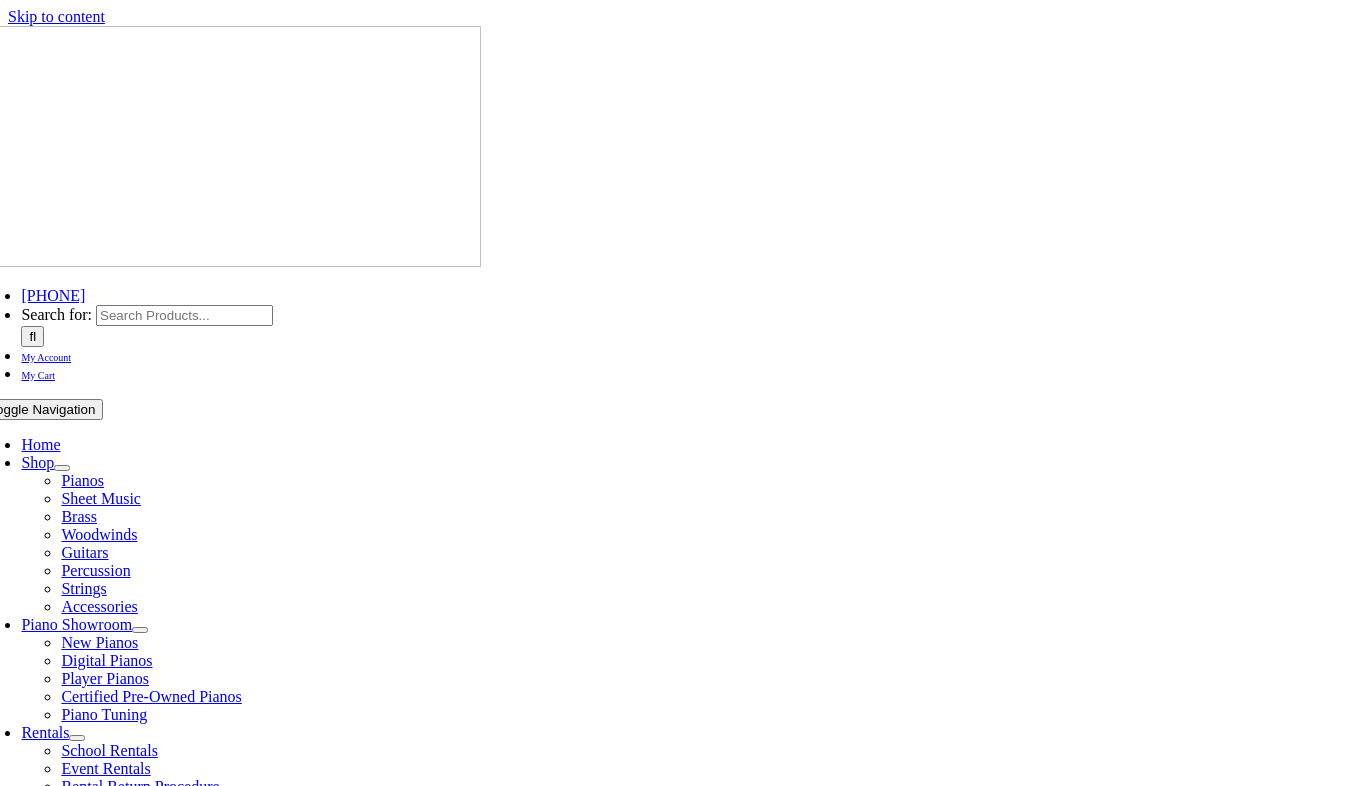 scroll, scrollTop: 0, scrollLeft: 0, axis: both 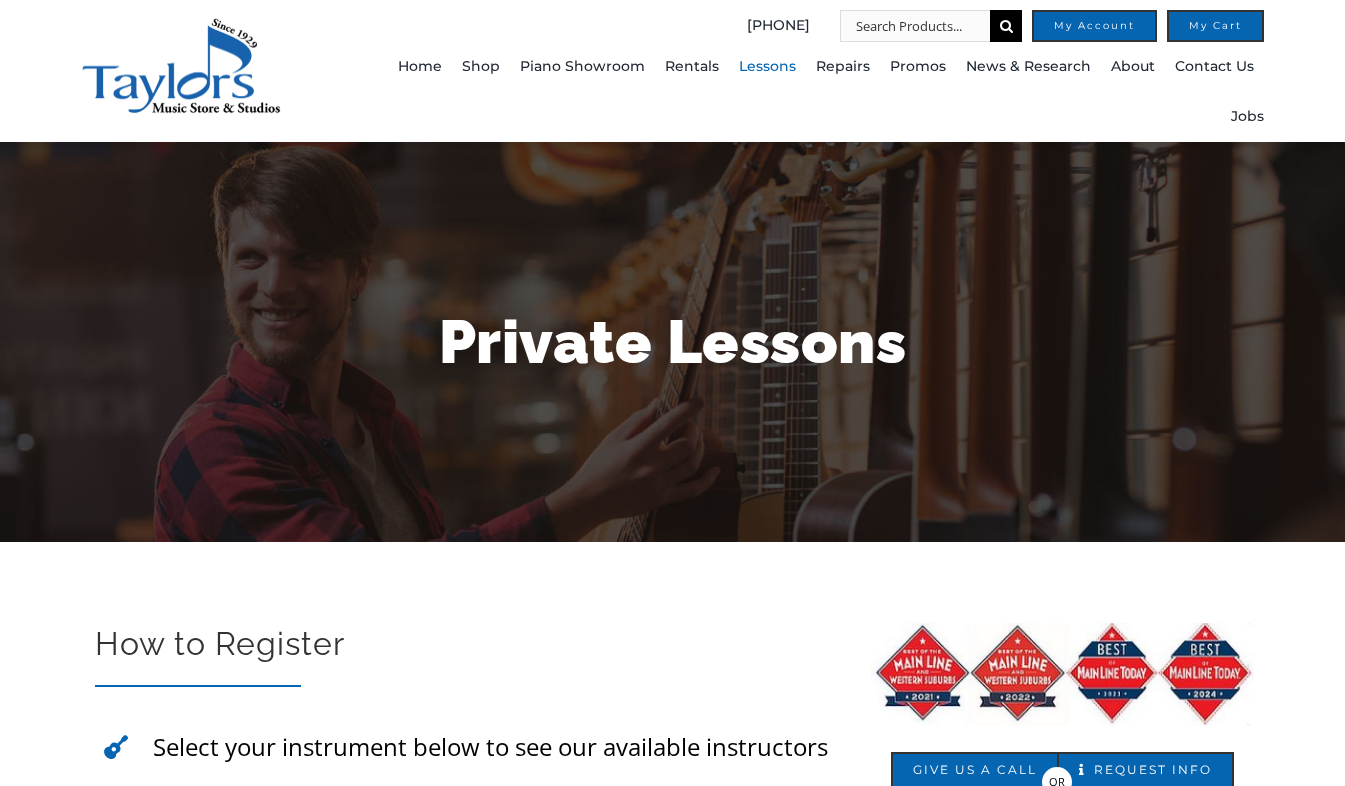 click on "Private Lessons" at bounding box center [673, 342] 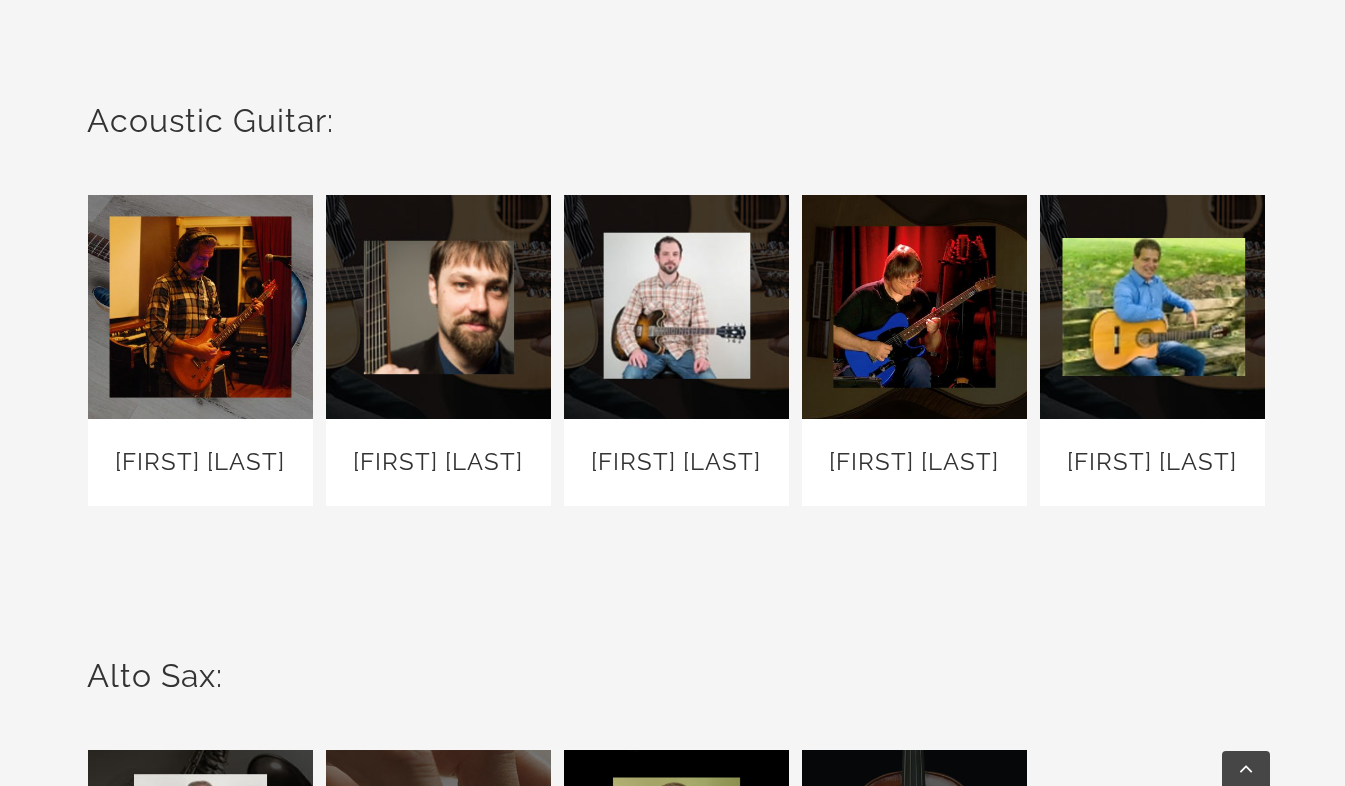scroll, scrollTop: 1580, scrollLeft: 0, axis: vertical 